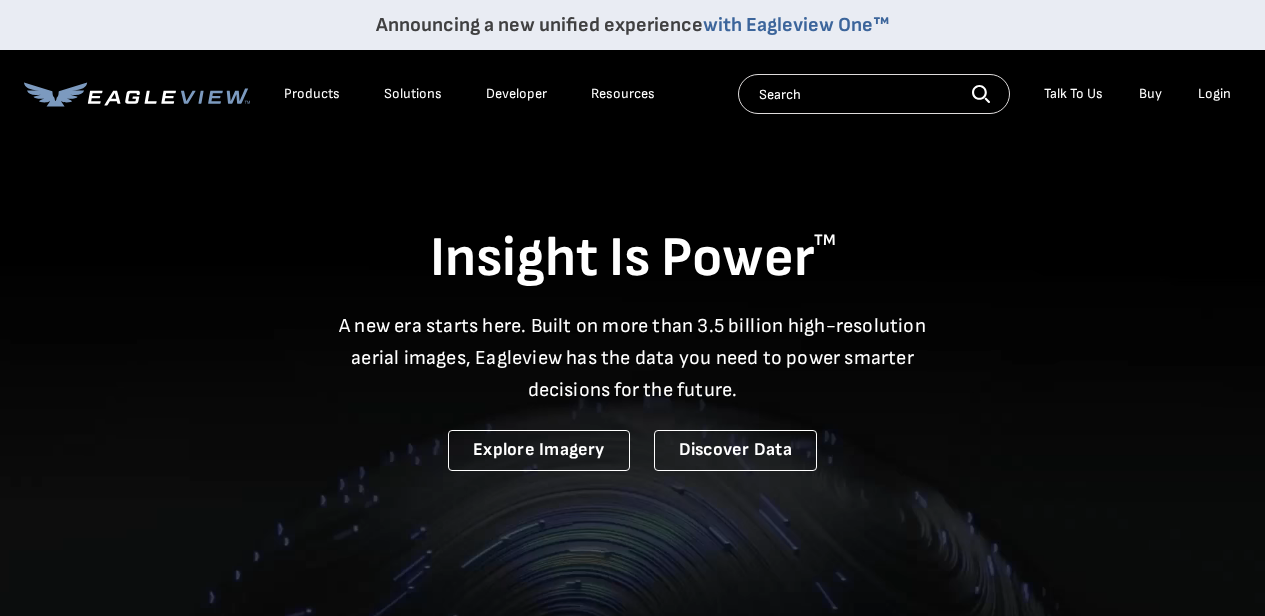 scroll, scrollTop: 0, scrollLeft: 0, axis: both 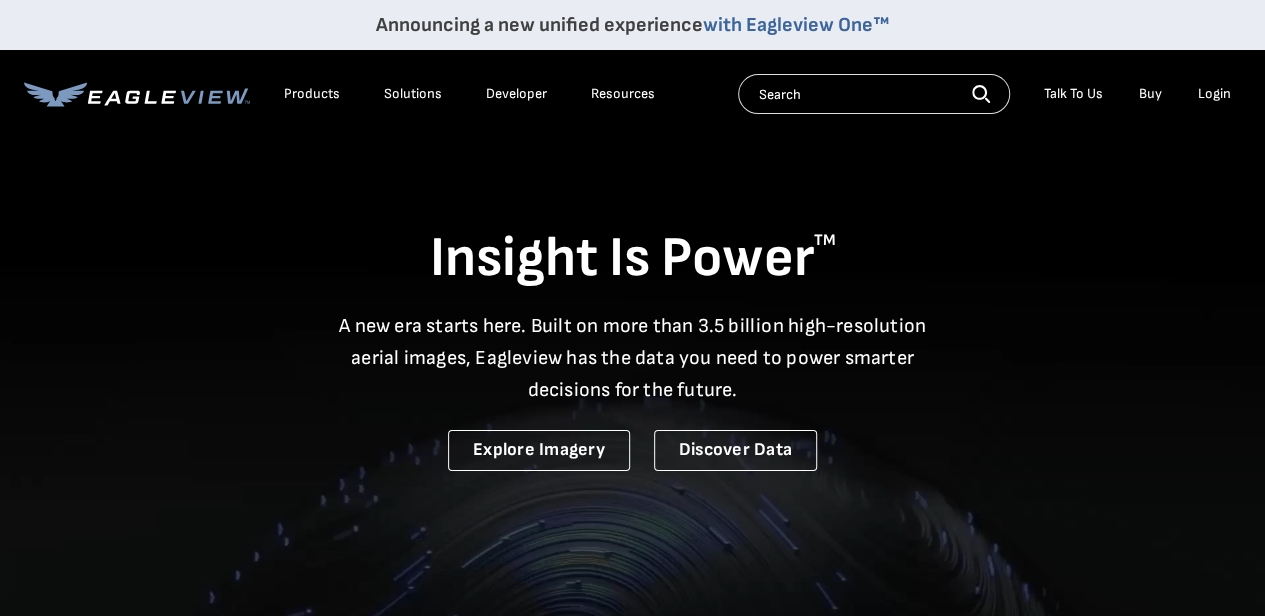 click on "Login" at bounding box center [1214, 94] 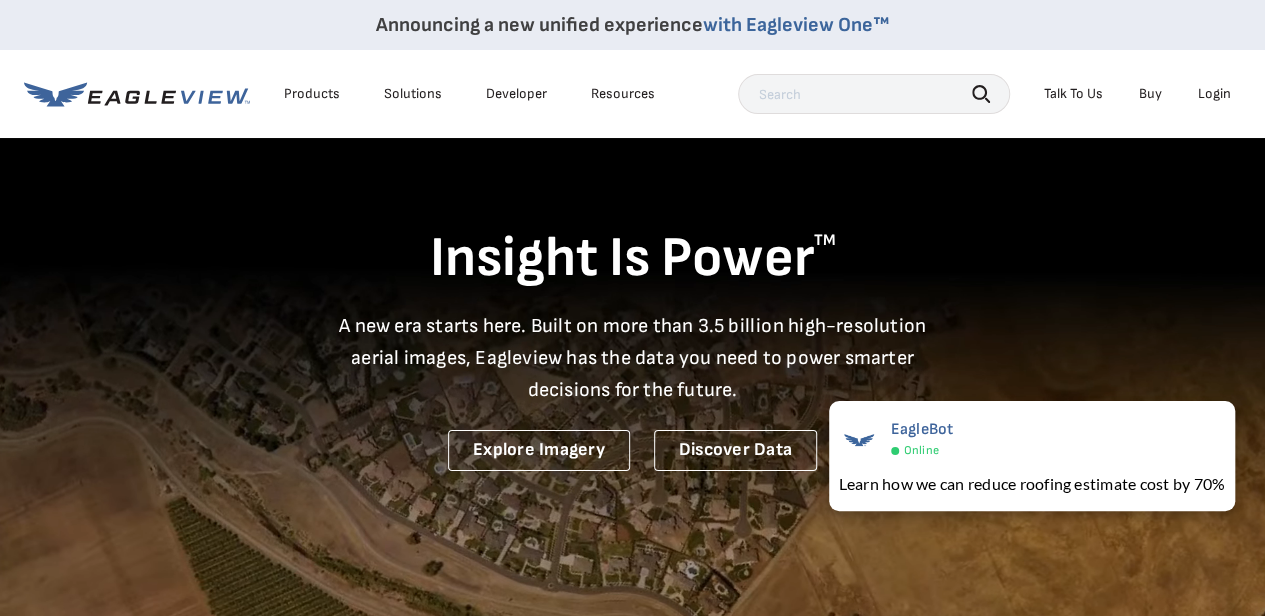click on "Login" at bounding box center [1214, 94] 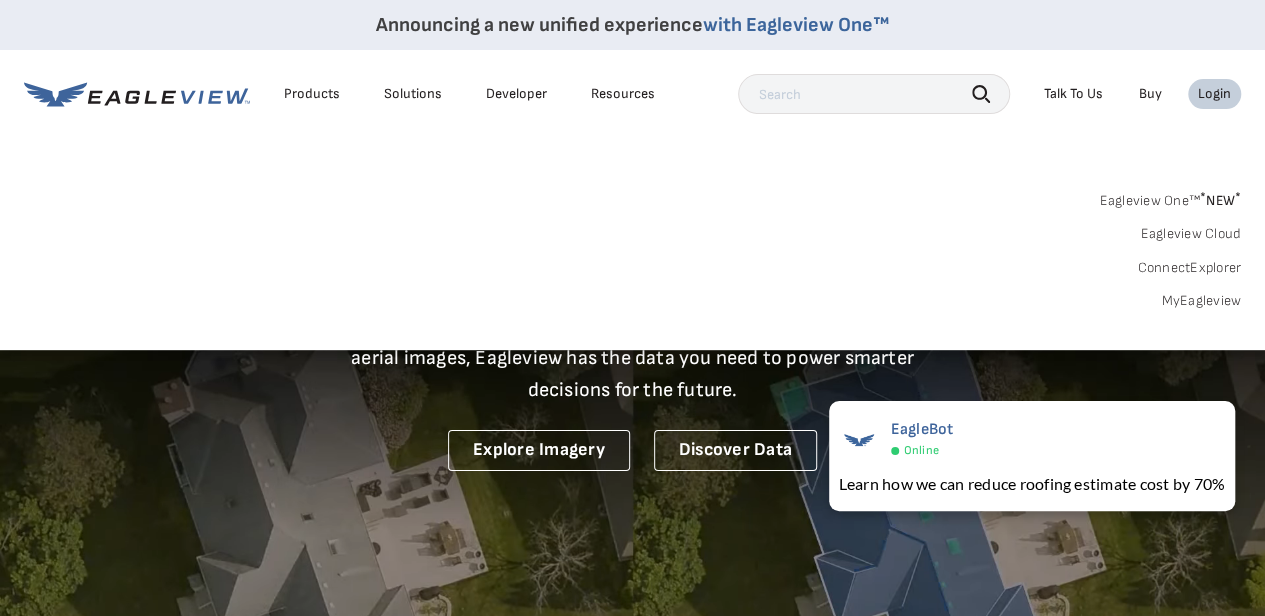 click on "Login" at bounding box center [1214, 94] 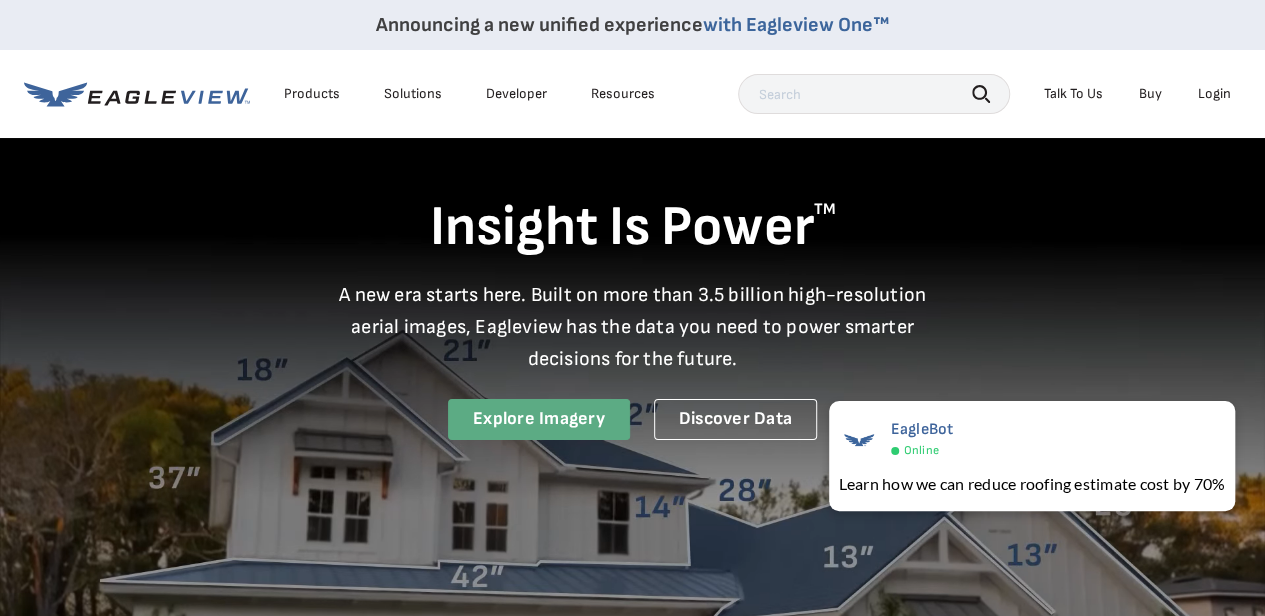 scroll, scrollTop: 0, scrollLeft: 0, axis: both 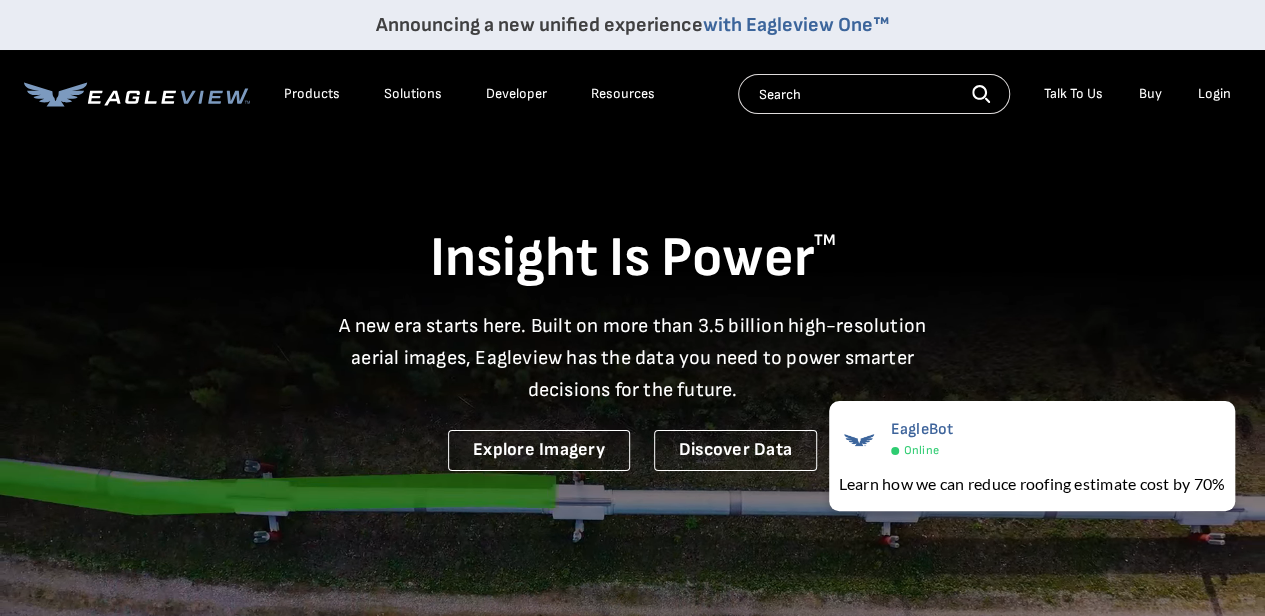 click on "Login" at bounding box center [1214, 94] 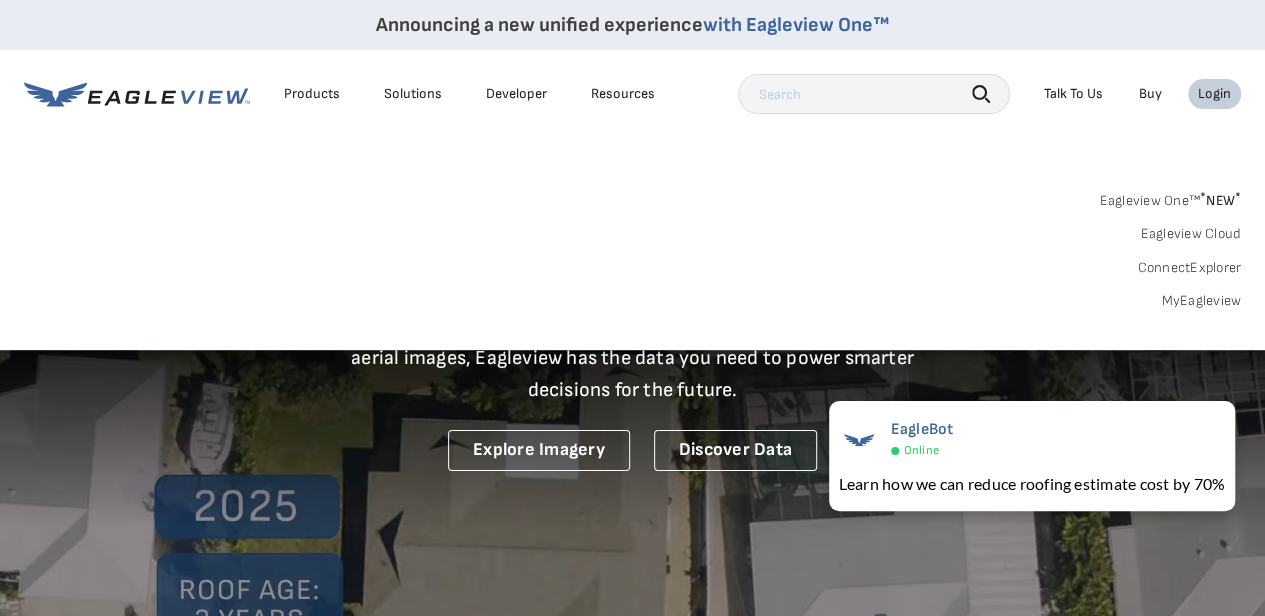 click on "Eagleview One™  * NEW *" at bounding box center (1170, 197) 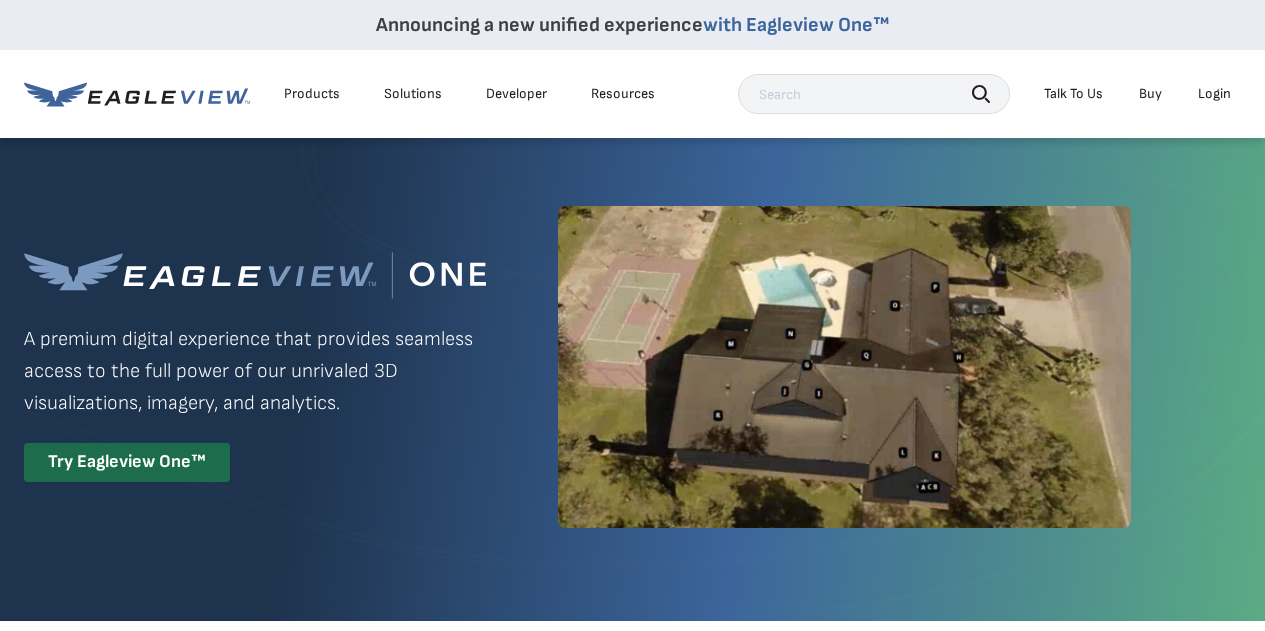 scroll, scrollTop: 0, scrollLeft: 0, axis: both 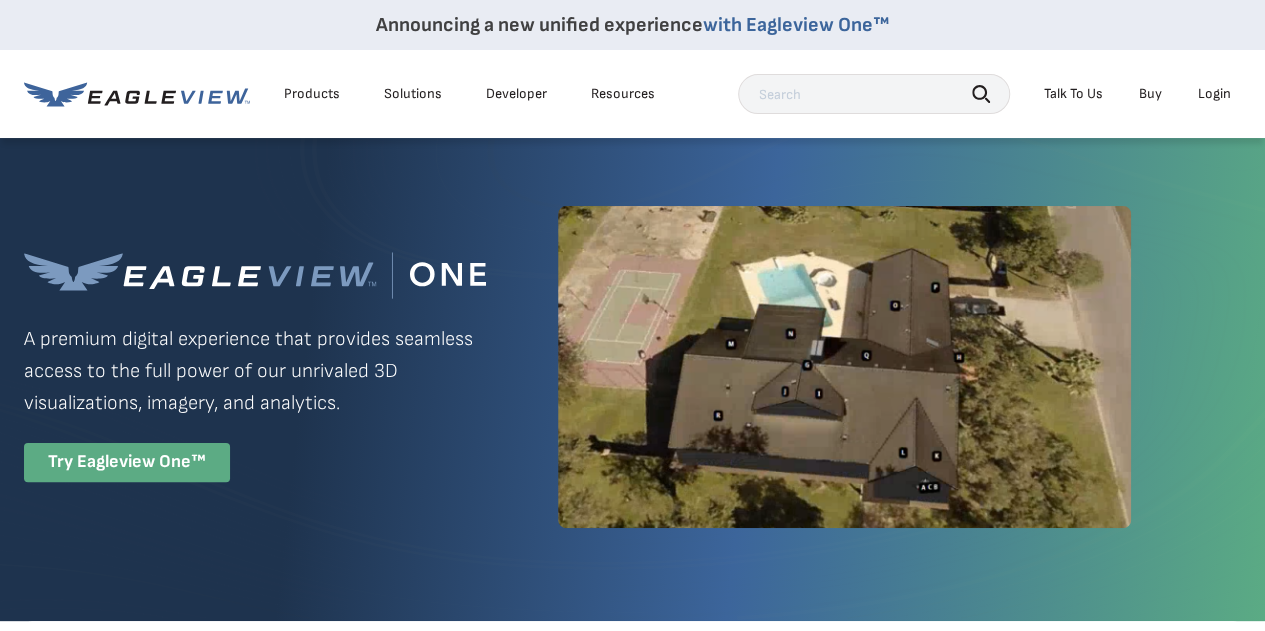 click on "Try Eagleview One™" at bounding box center [127, 462] 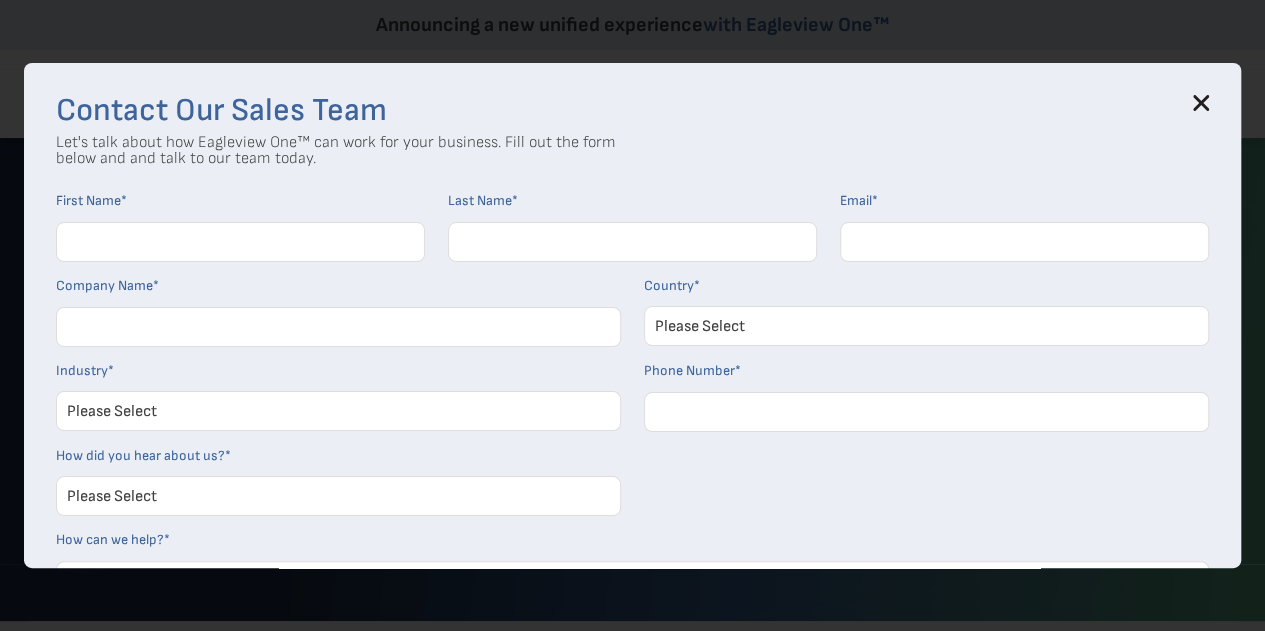 click 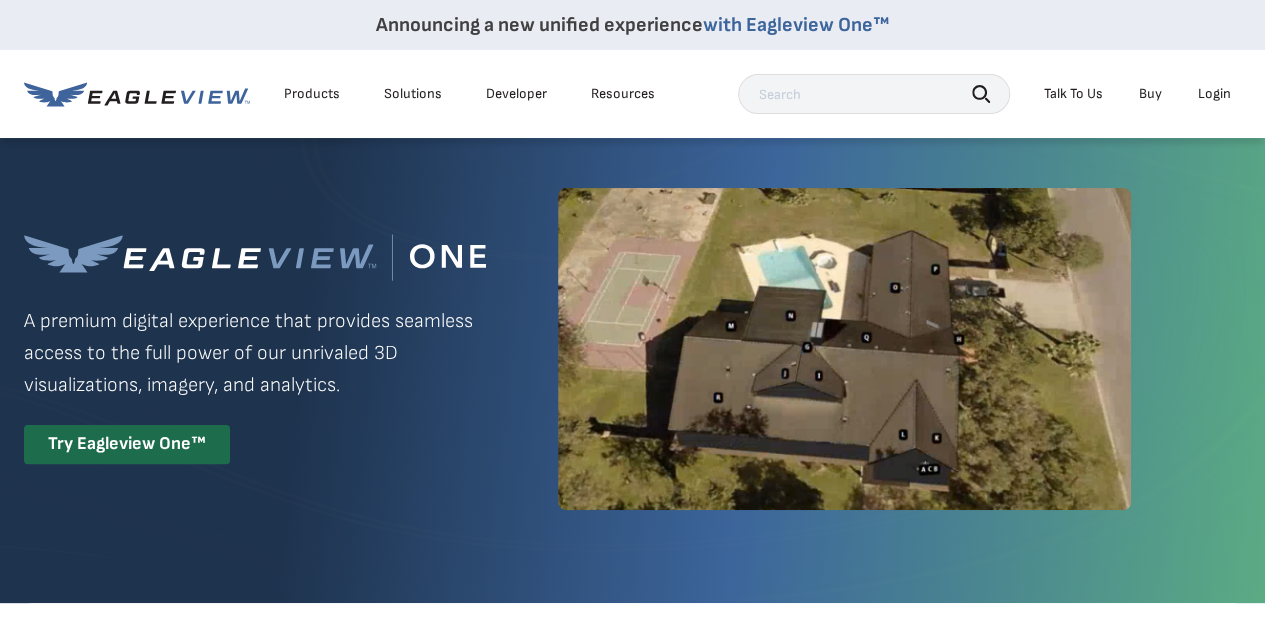 scroll, scrollTop: 0, scrollLeft: 0, axis: both 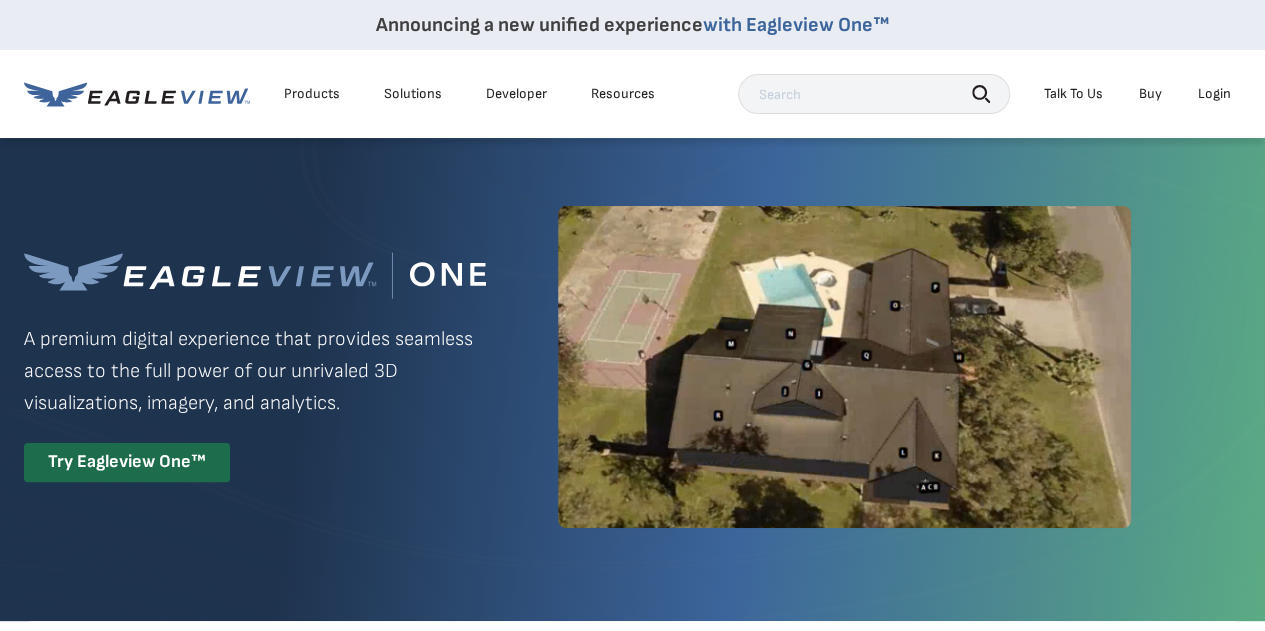 click on "Login" at bounding box center (1214, 94) 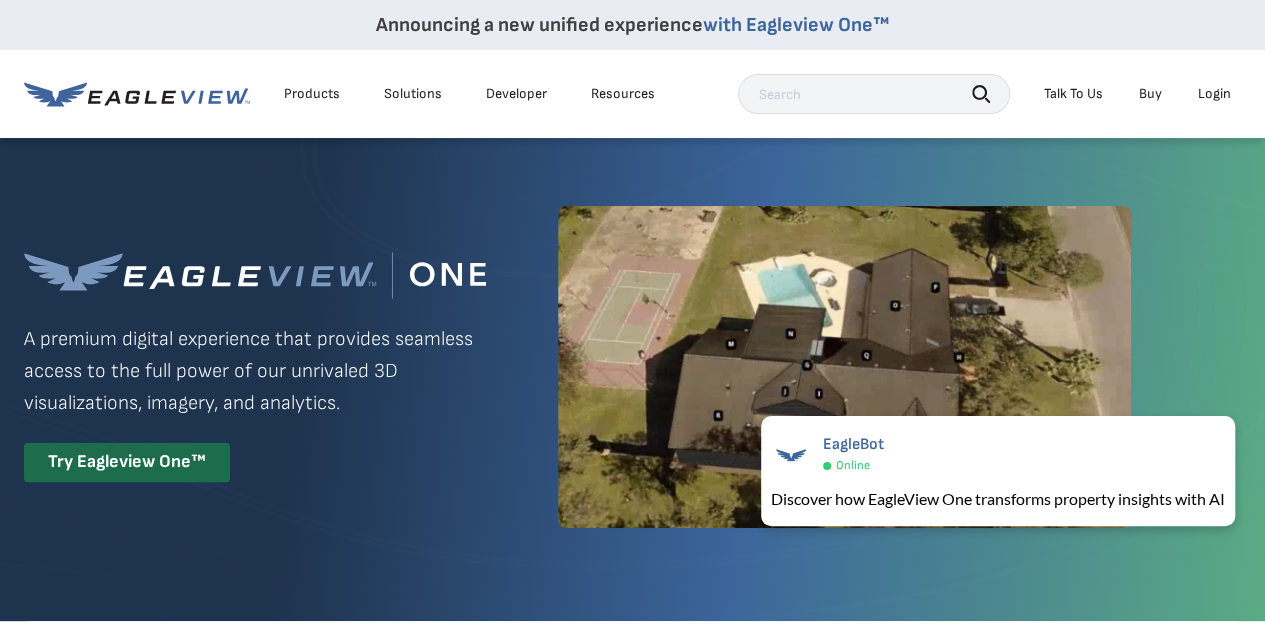click on "Login" at bounding box center [1214, 94] 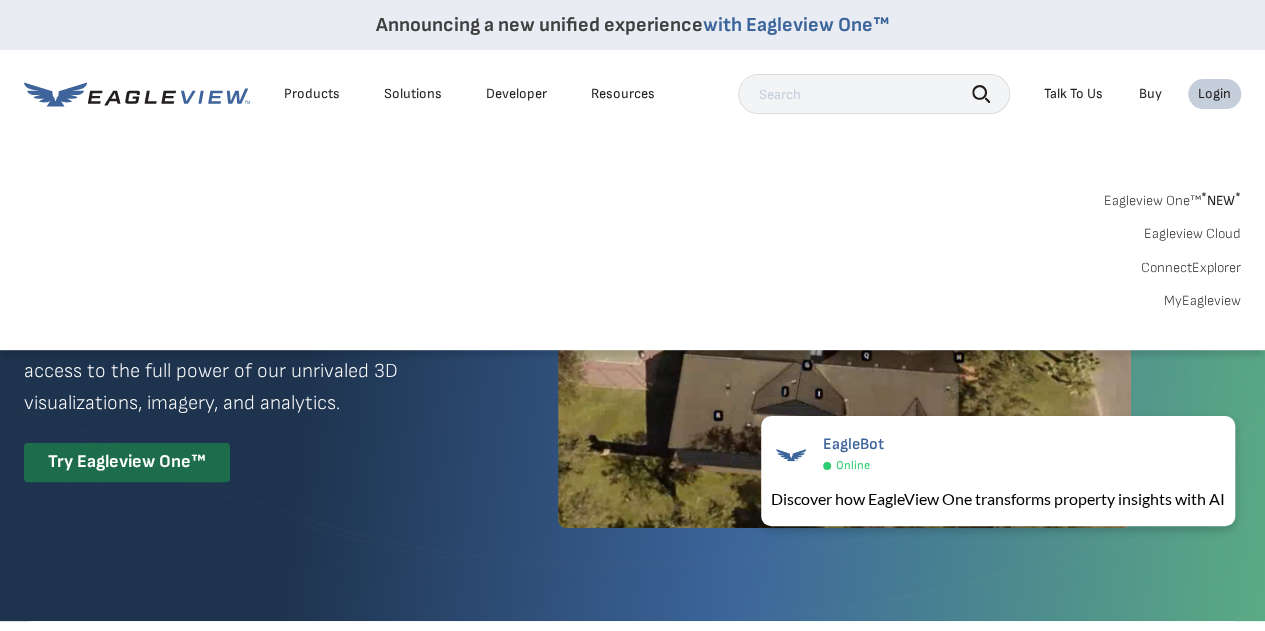 click on "MyEagleview" at bounding box center (1202, 301) 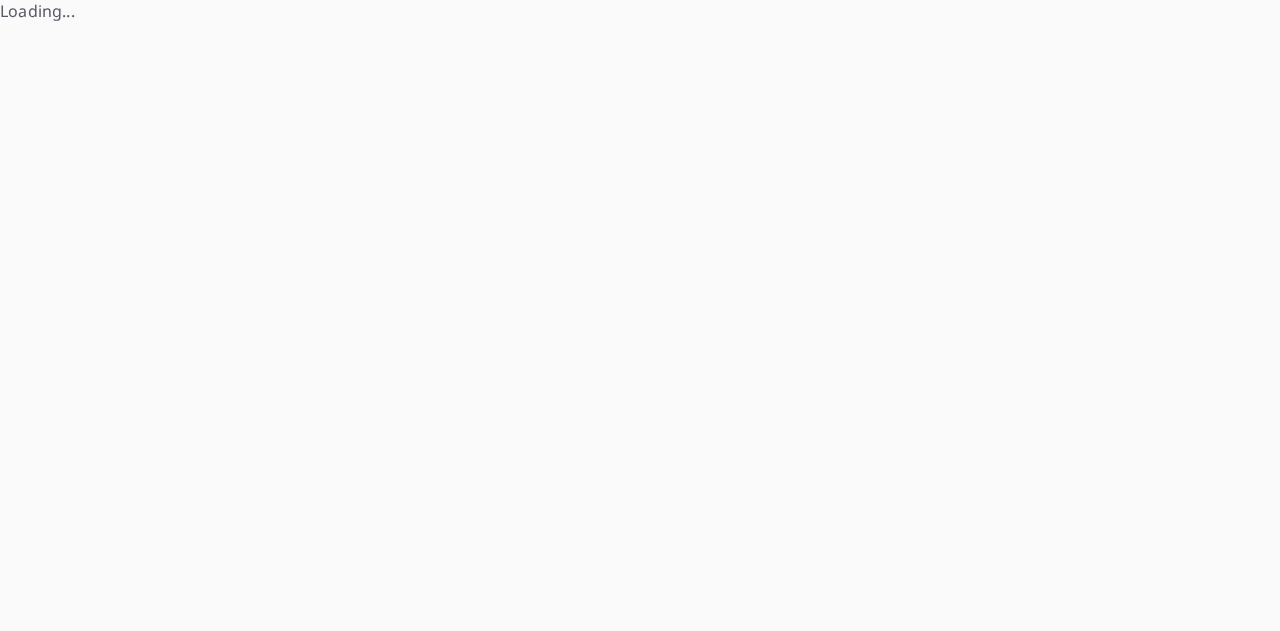 scroll, scrollTop: 0, scrollLeft: 0, axis: both 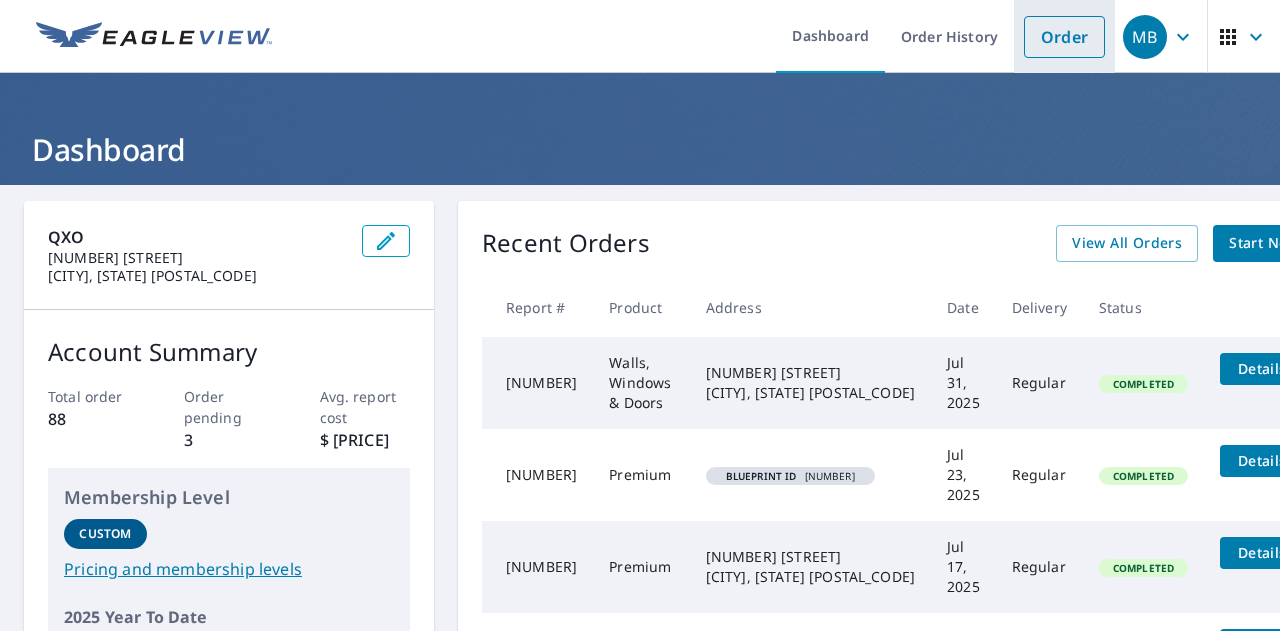 click on "Order" at bounding box center (1064, 37) 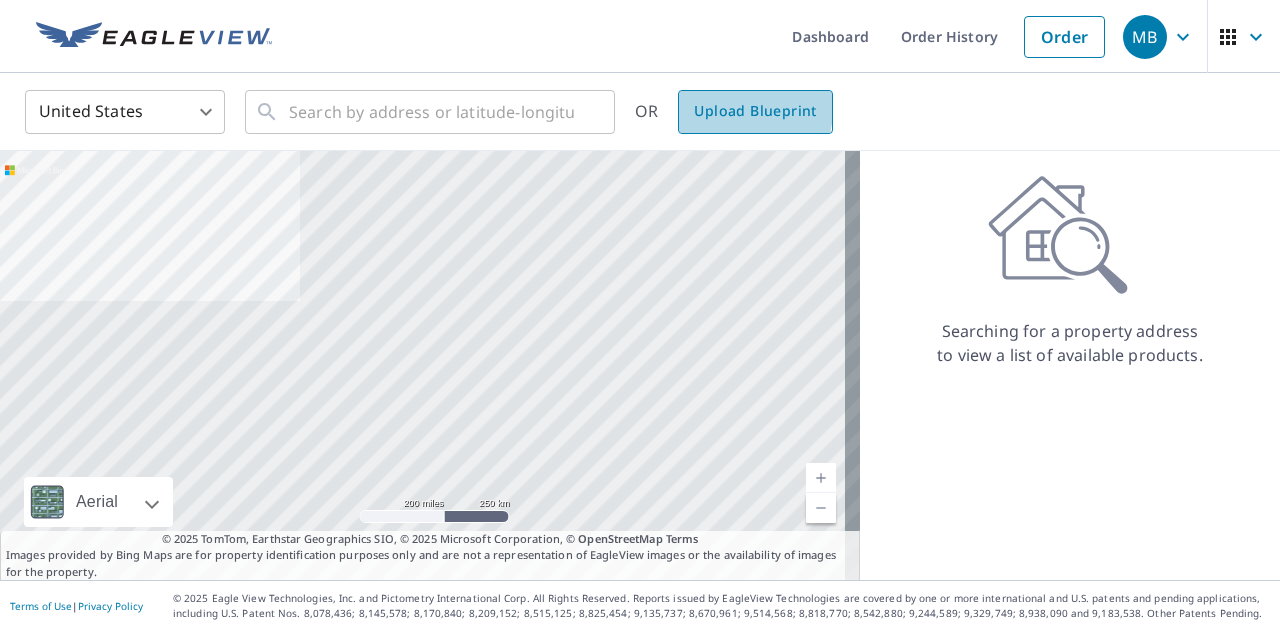 click on "Upload Blueprint" at bounding box center (755, 111) 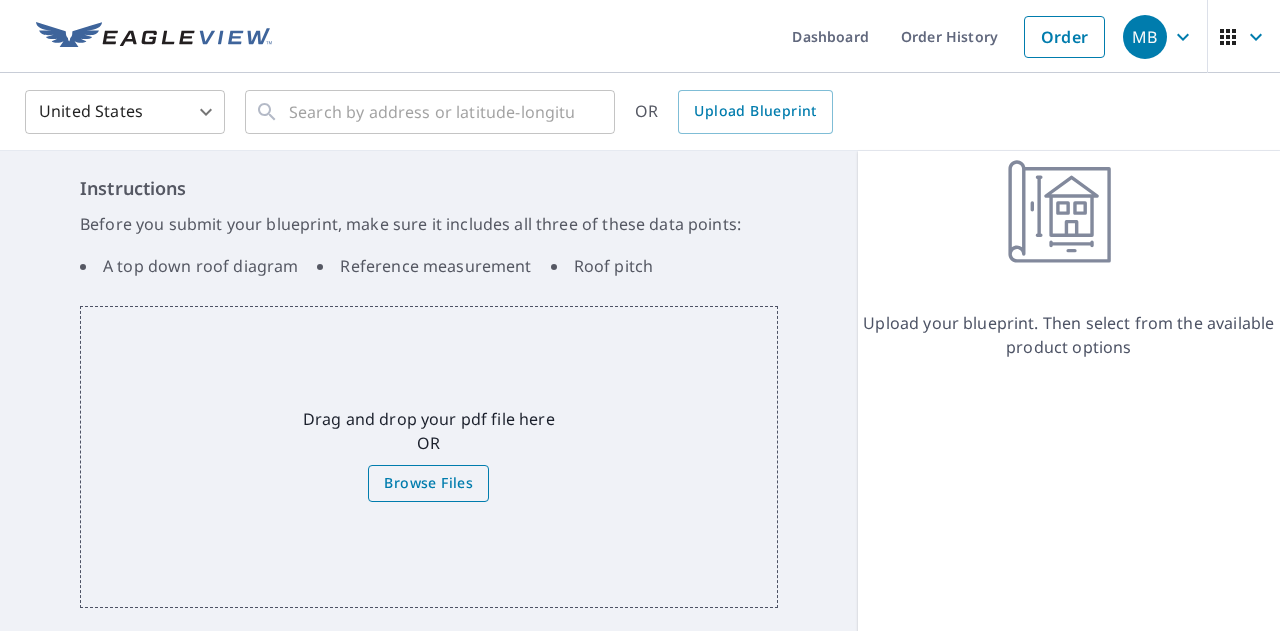 click on "Browse Files" at bounding box center [428, 483] 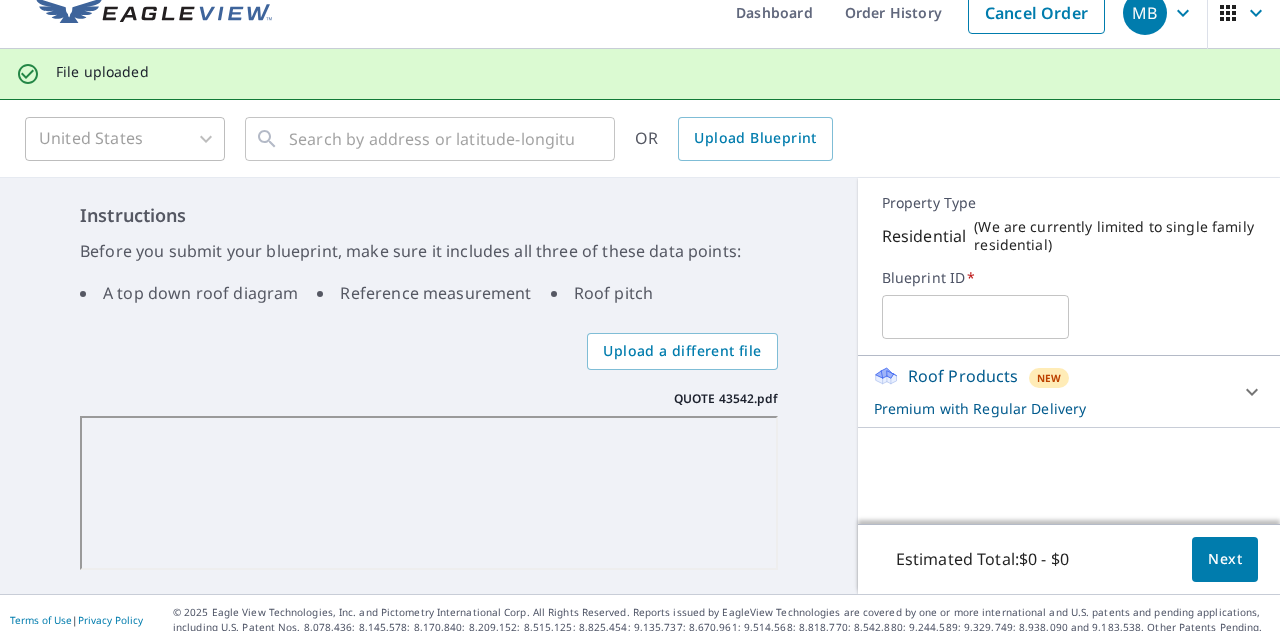 scroll, scrollTop: 36, scrollLeft: 0, axis: vertical 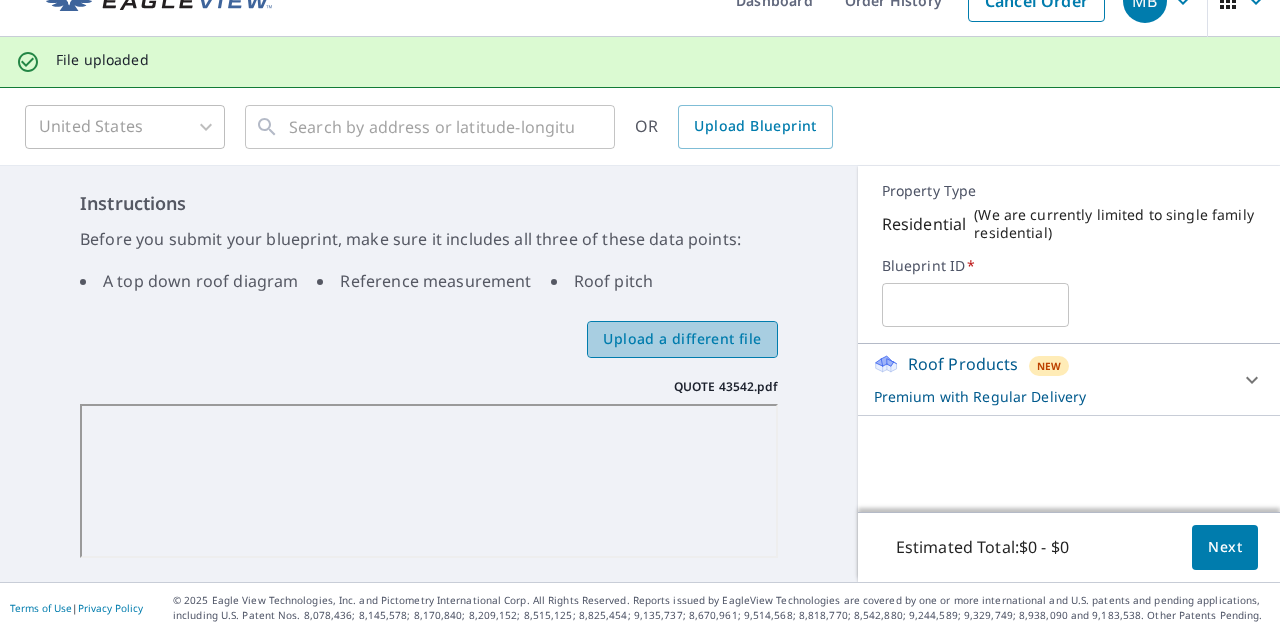 click on "Upload a different file" at bounding box center (682, 339) 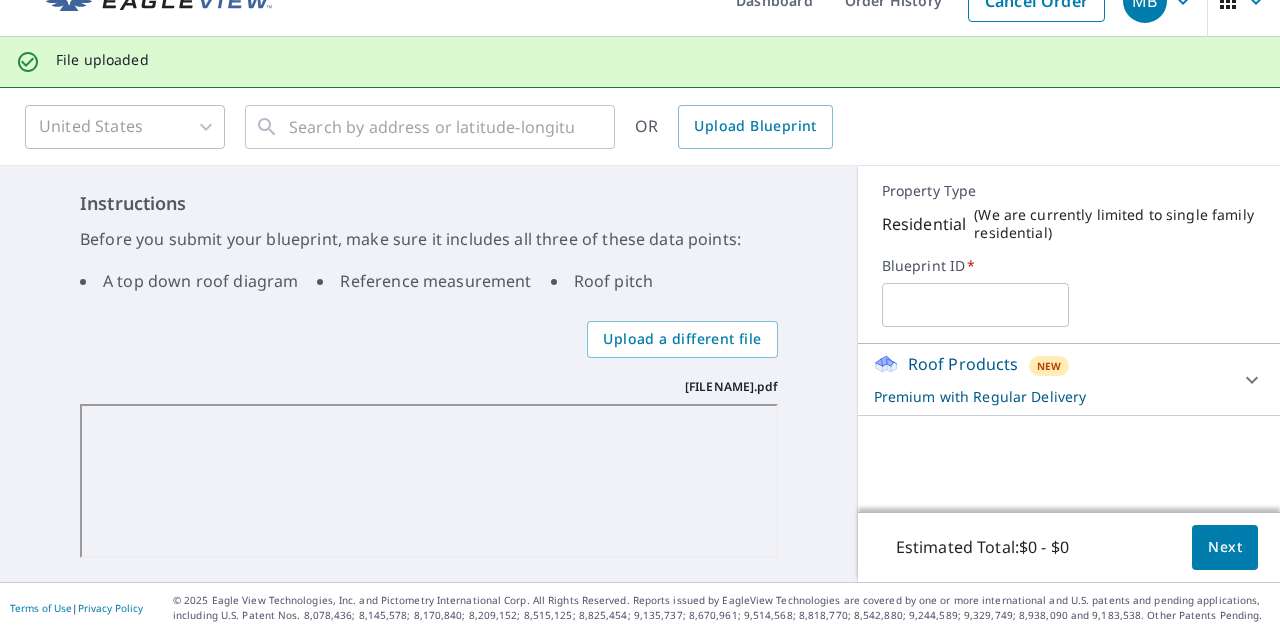click at bounding box center [975, 305] 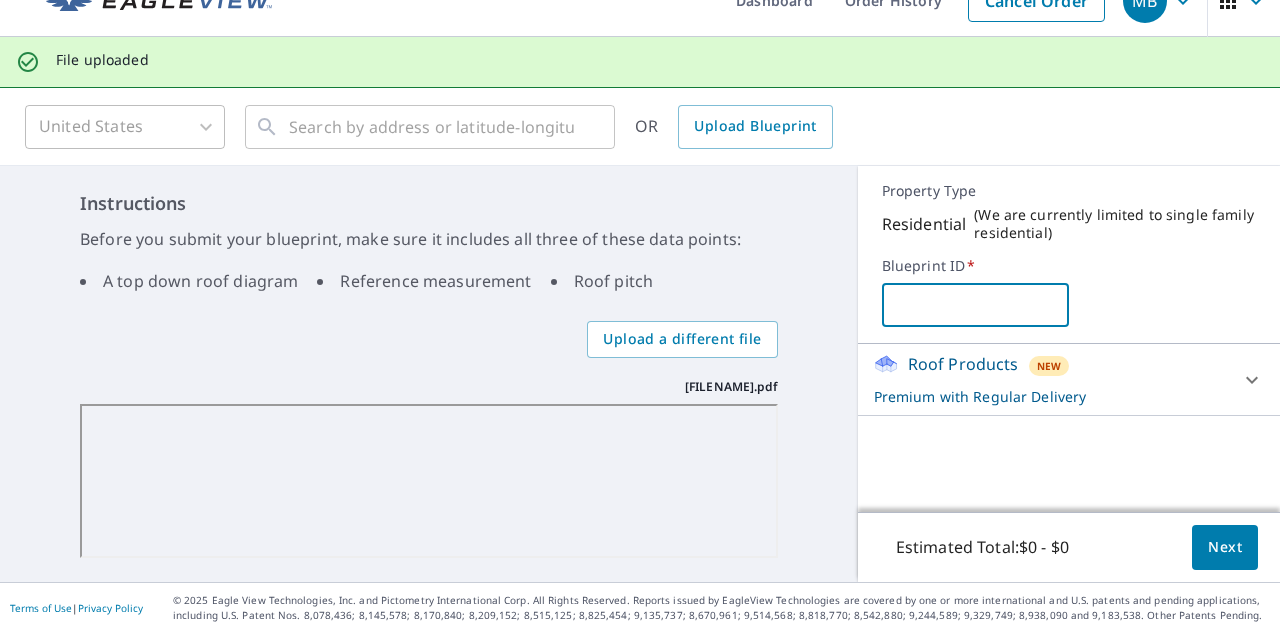 paste on "629478" 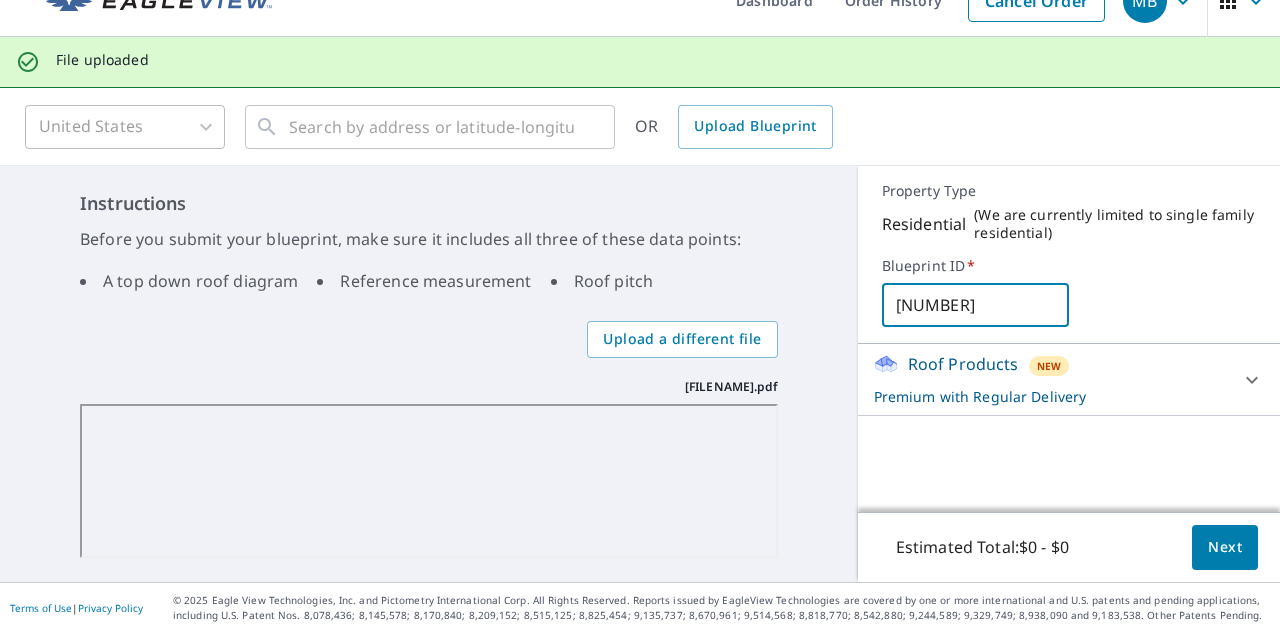 type on "629478" 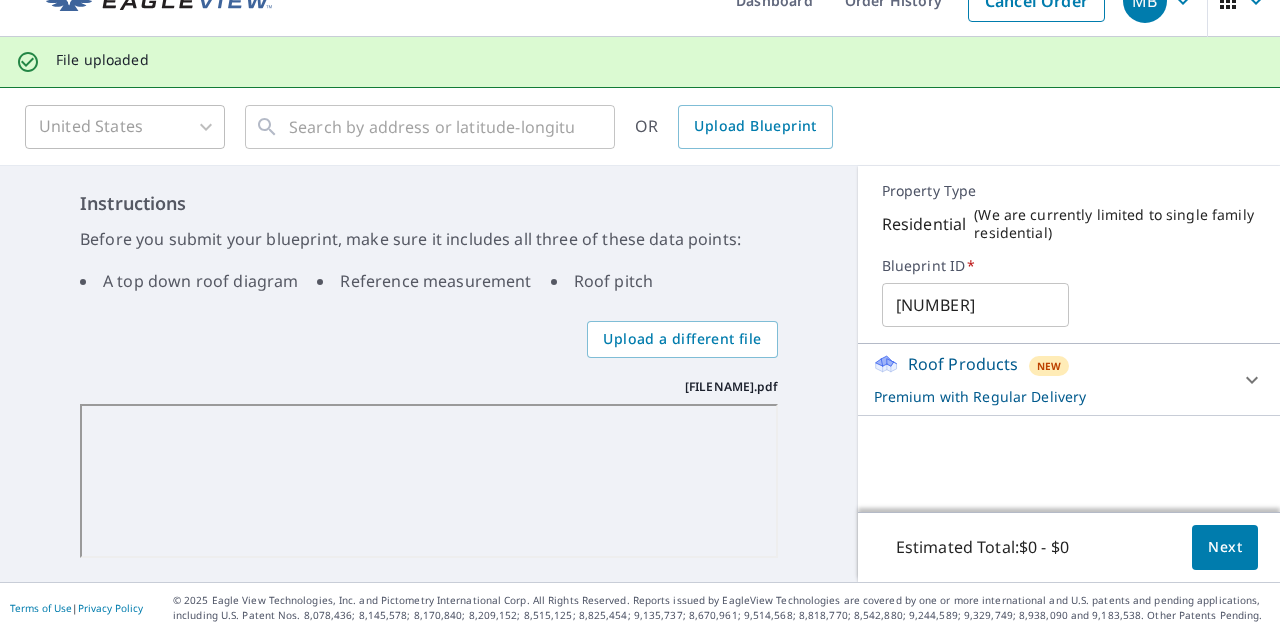click on "629478 ​" at bounding box center (1069, 305) 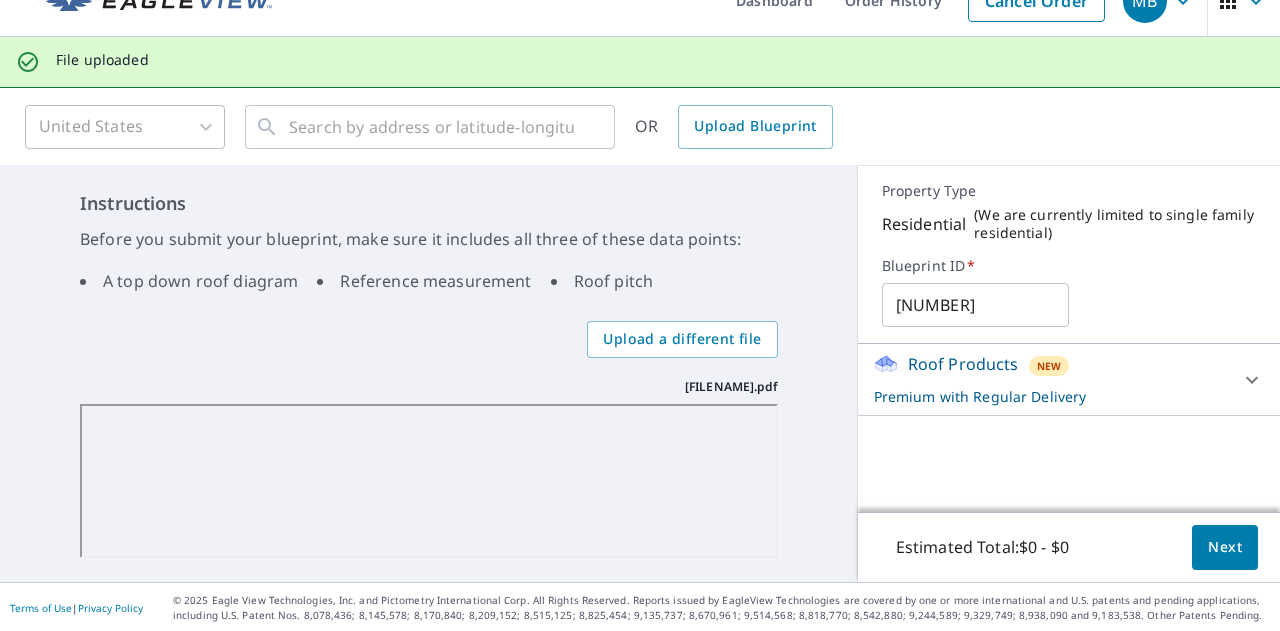 click on "Premium with Regular Delivery" at bounding box center (1051, 396) 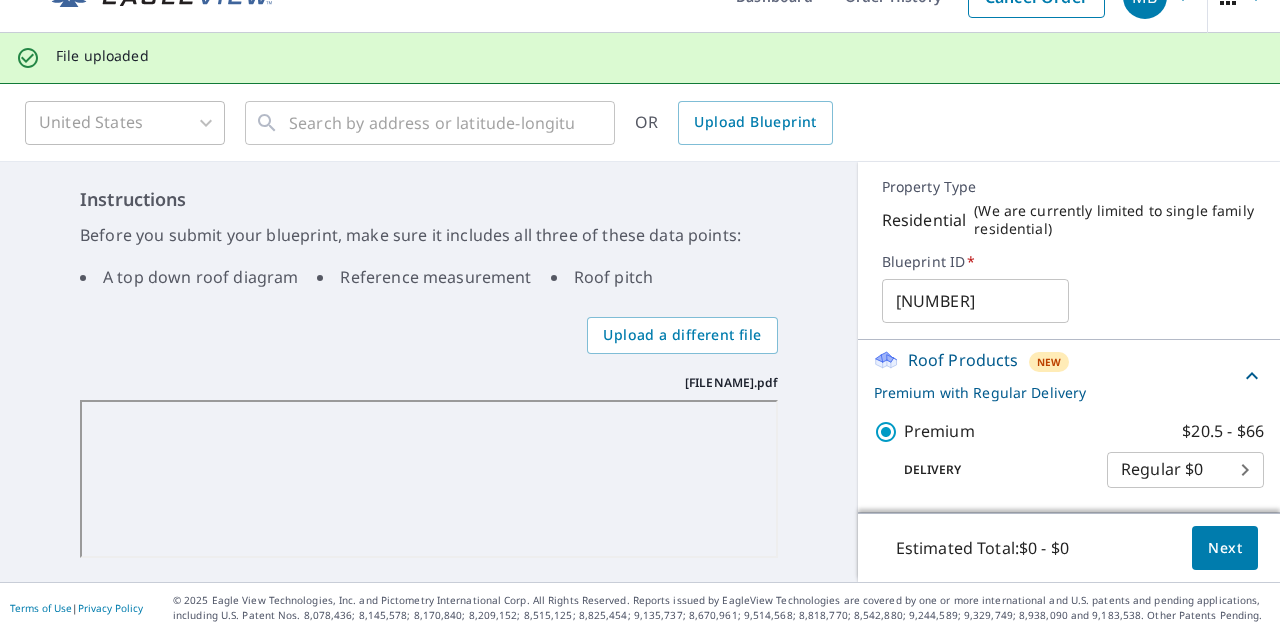 scroll, scrollTop: 40, scrollLeft: 0, axis: vertical 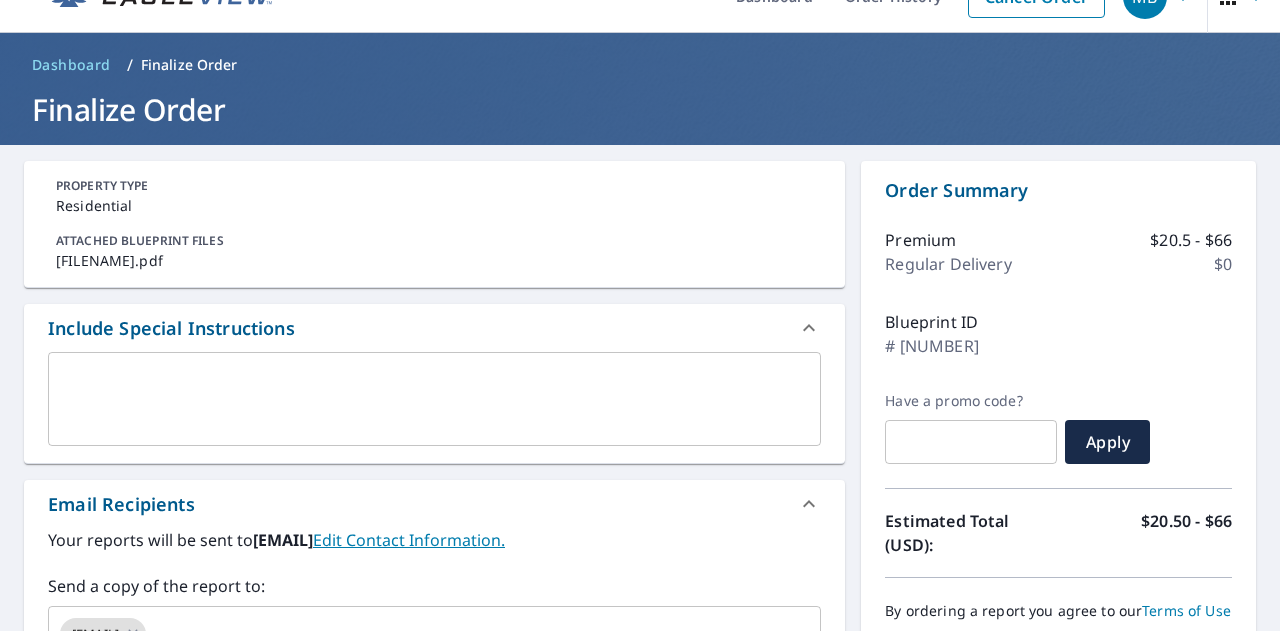 click on "x ​" at bounding box center (434, 399) 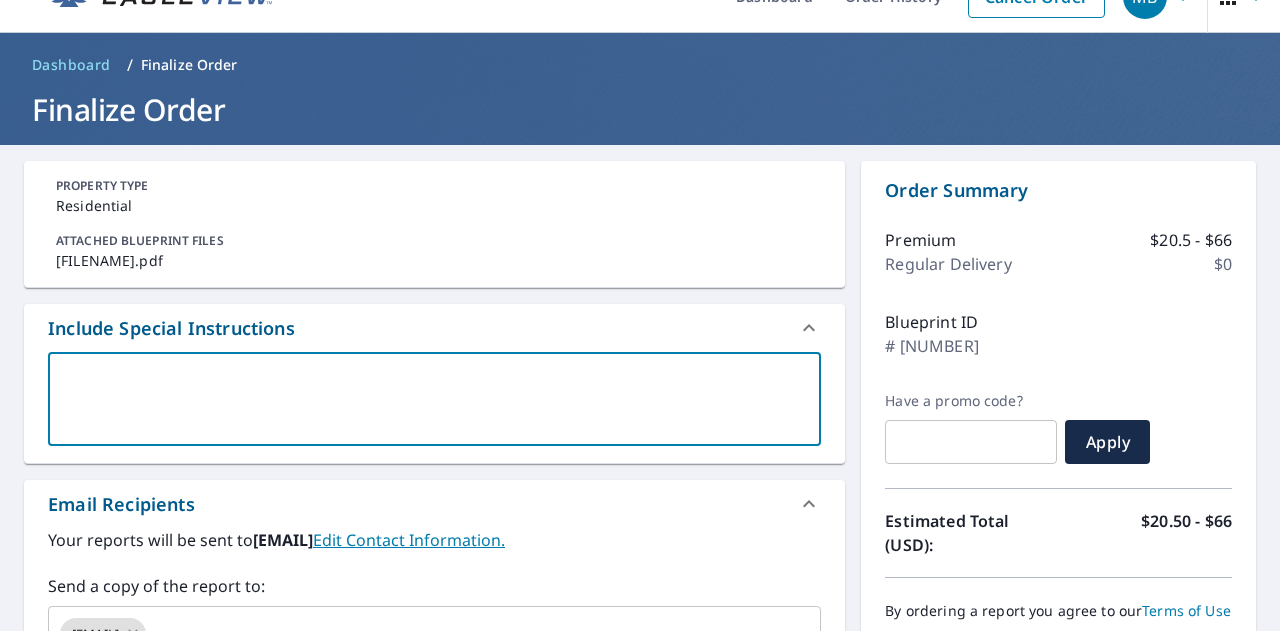 type on "p" 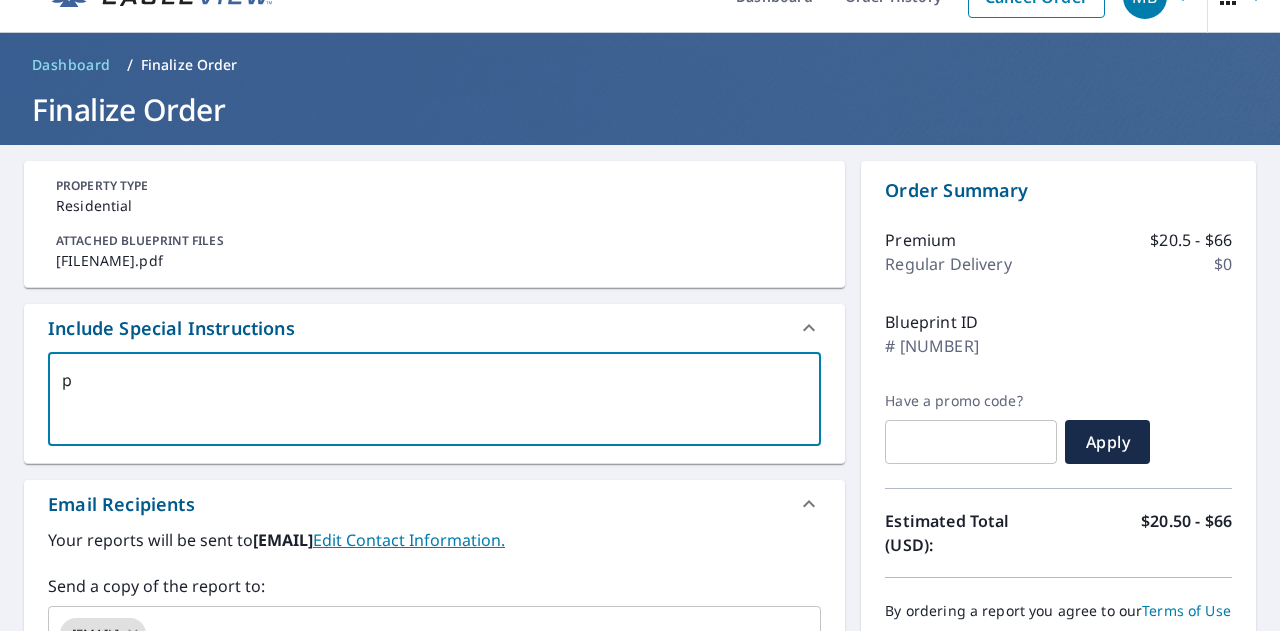 type on "pl" 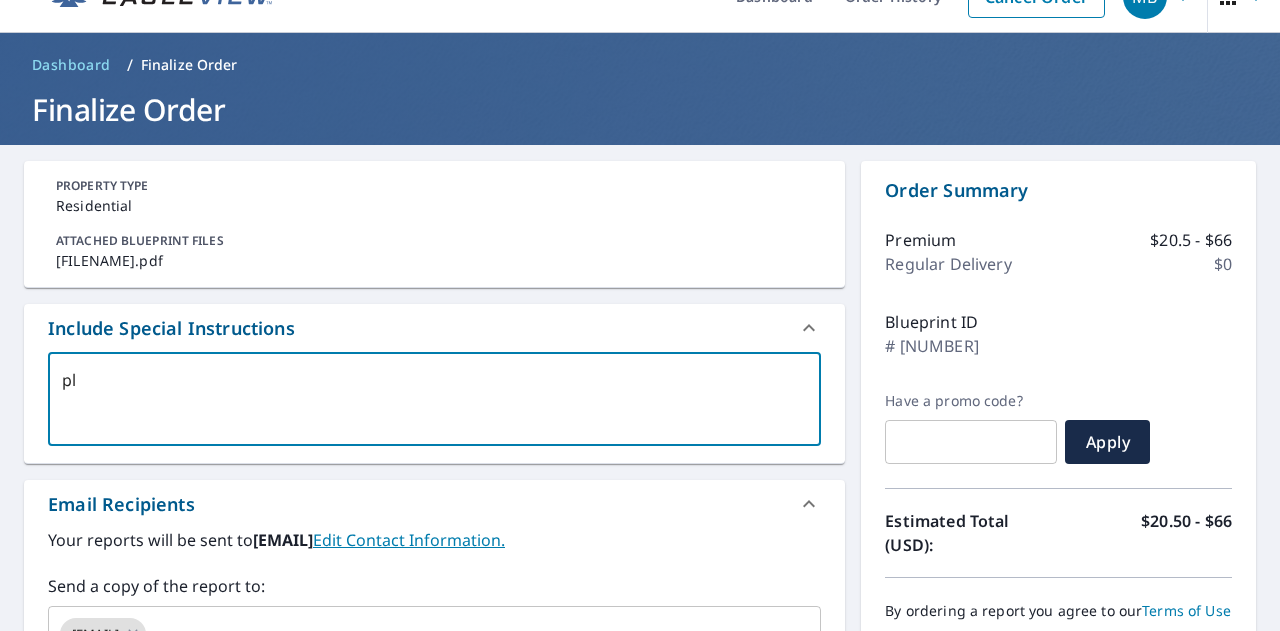 type on "ple" 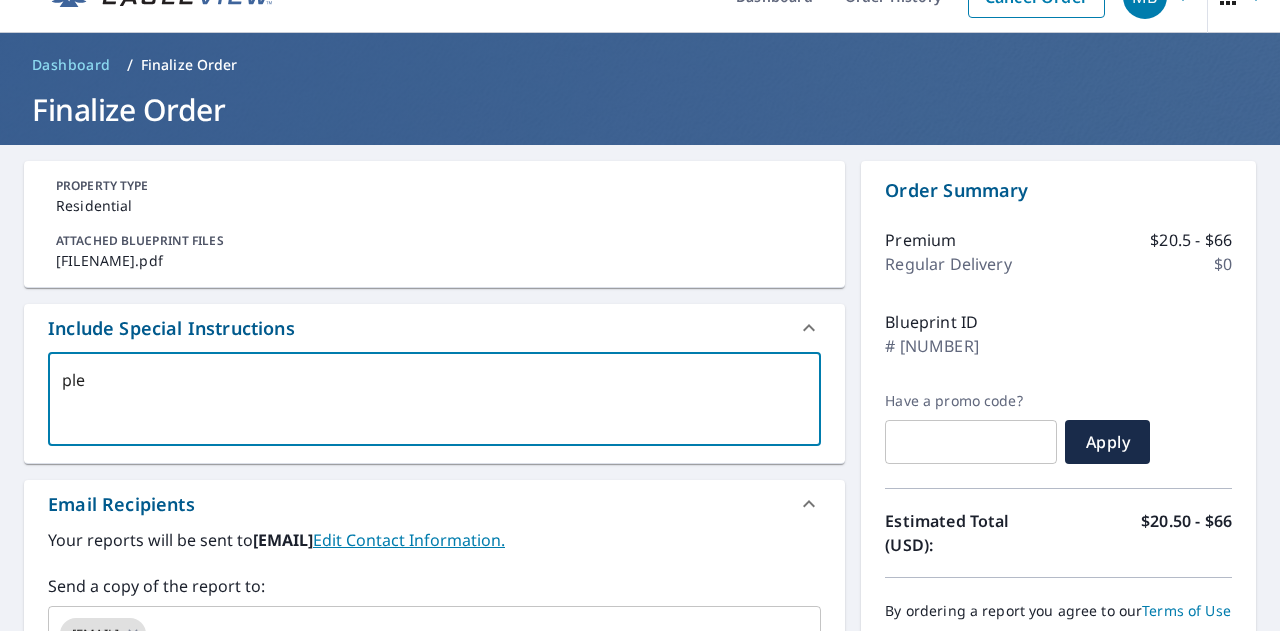 type on "plea" 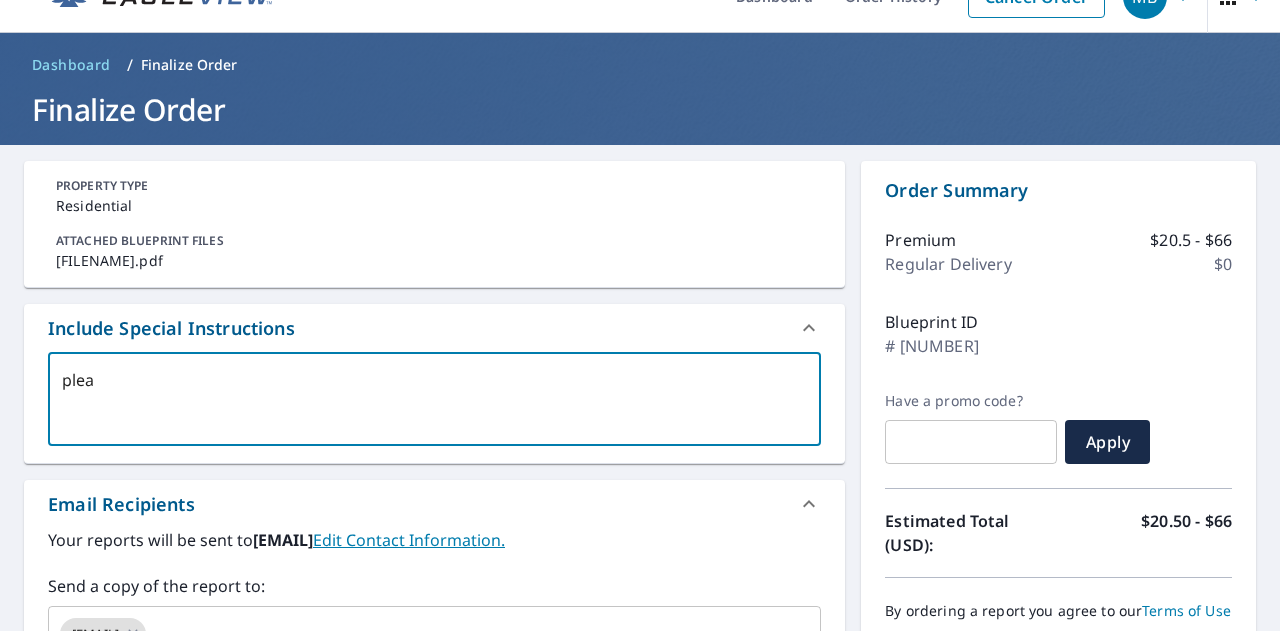type on "pleas" 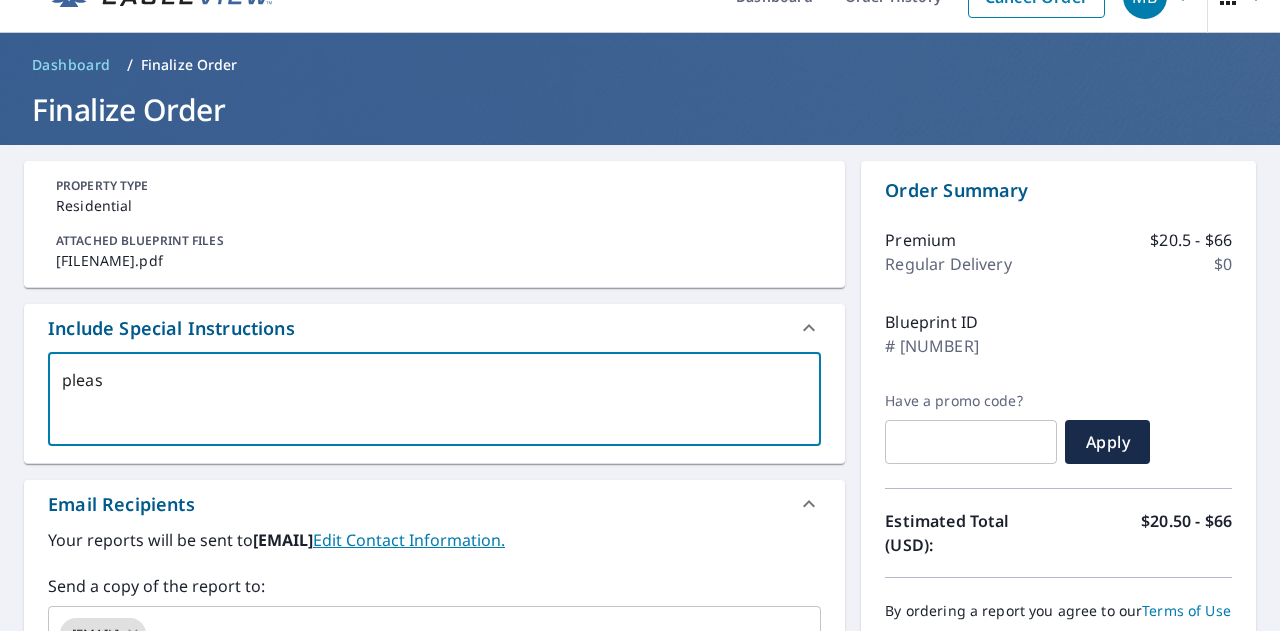 type on "please" 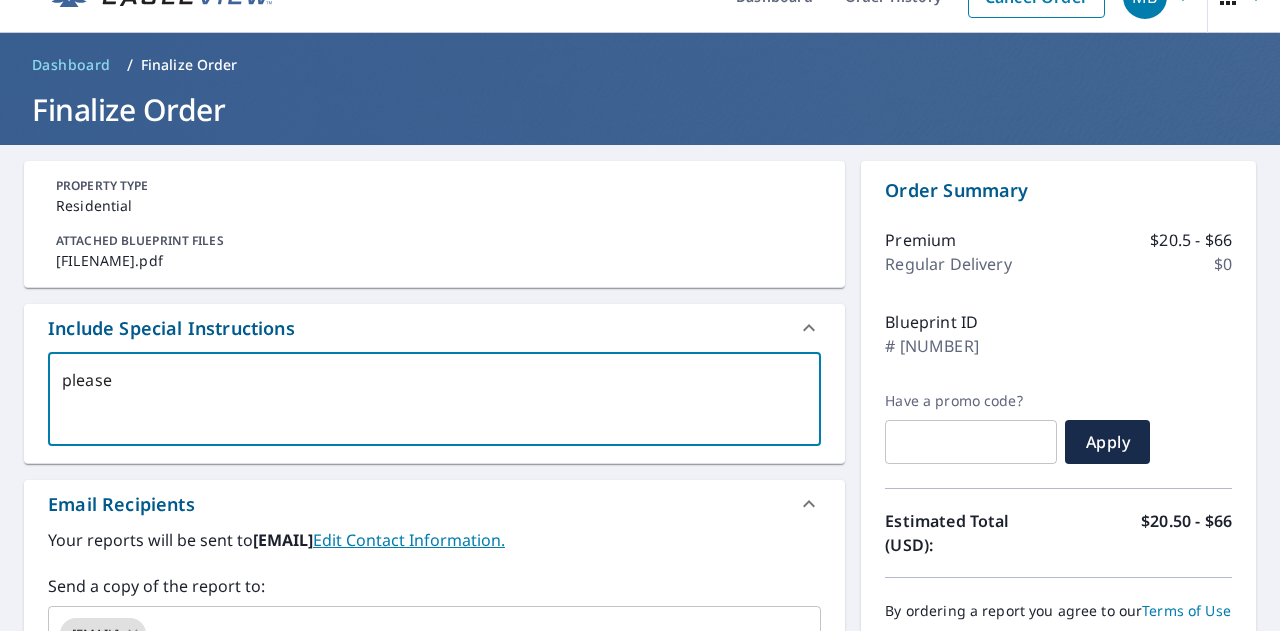 type on "please" 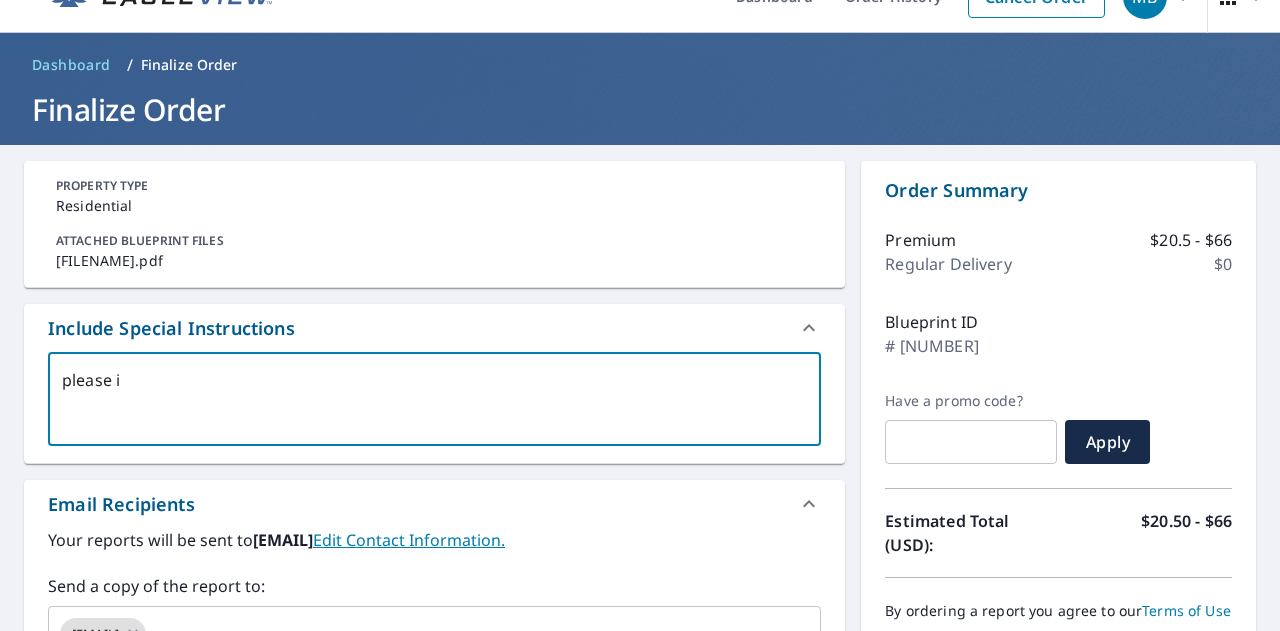type on "please in" 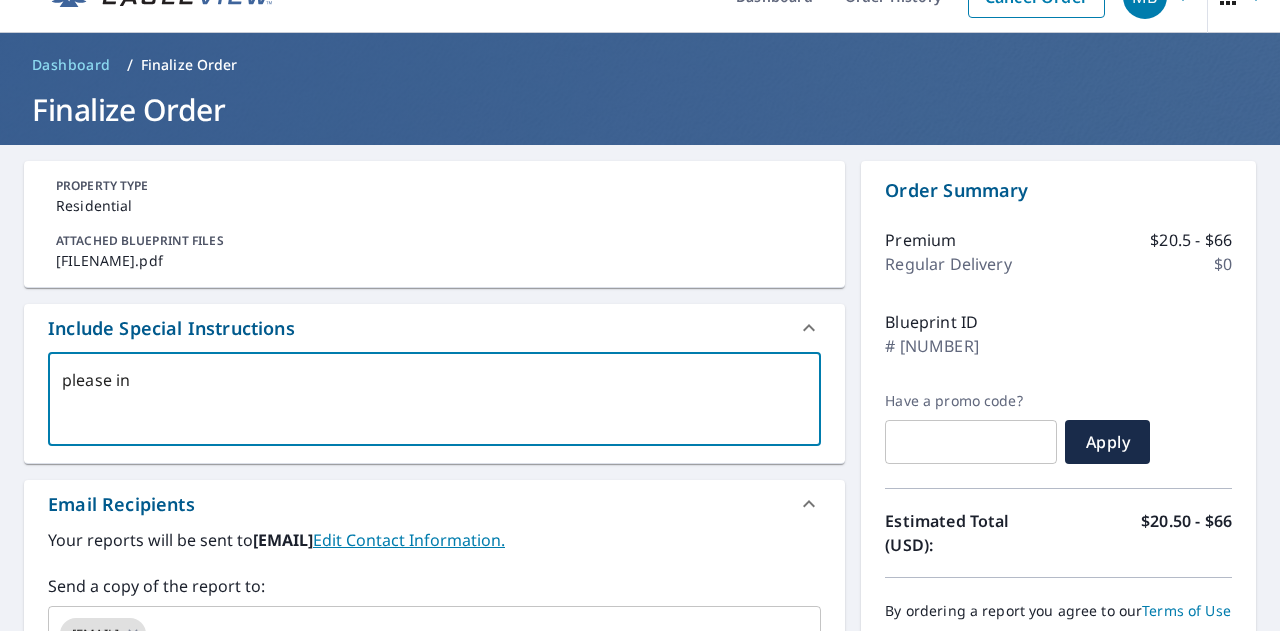type on "please inc" 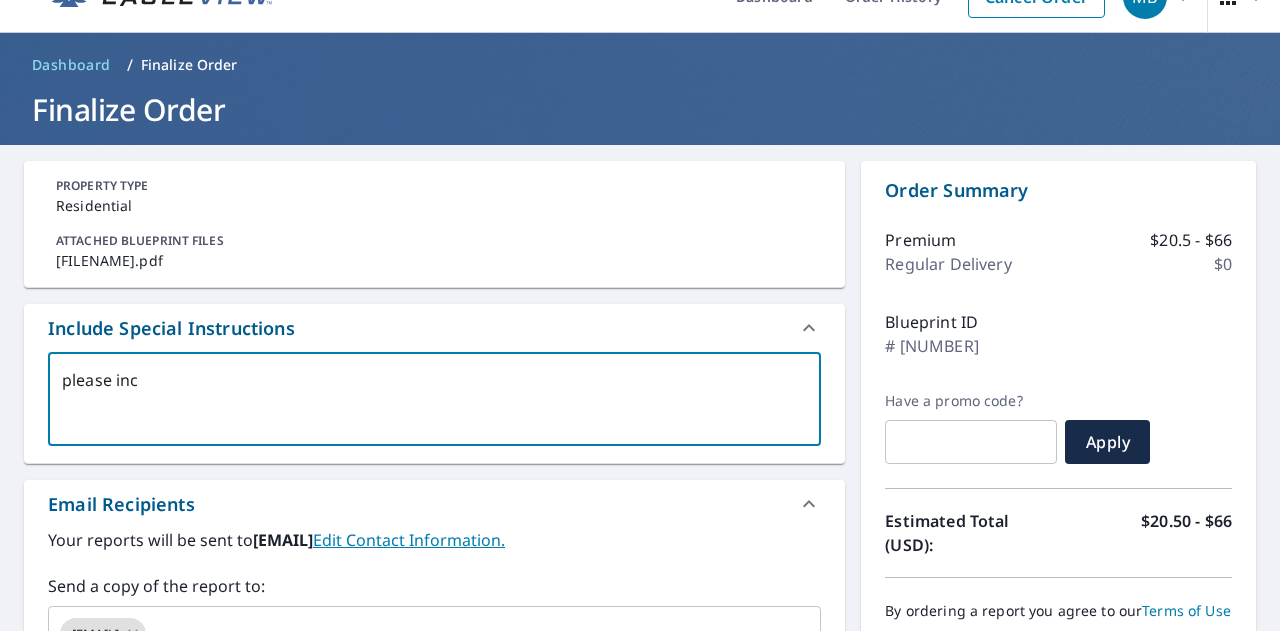 type on "please incl" 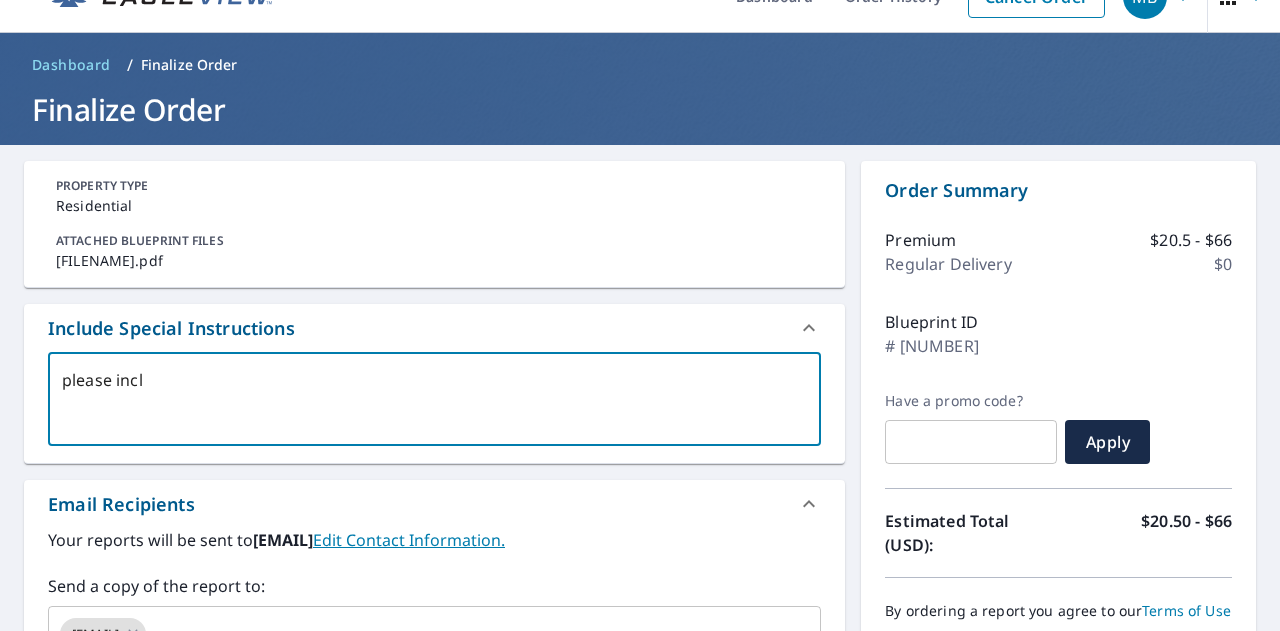 type on "please inclu" 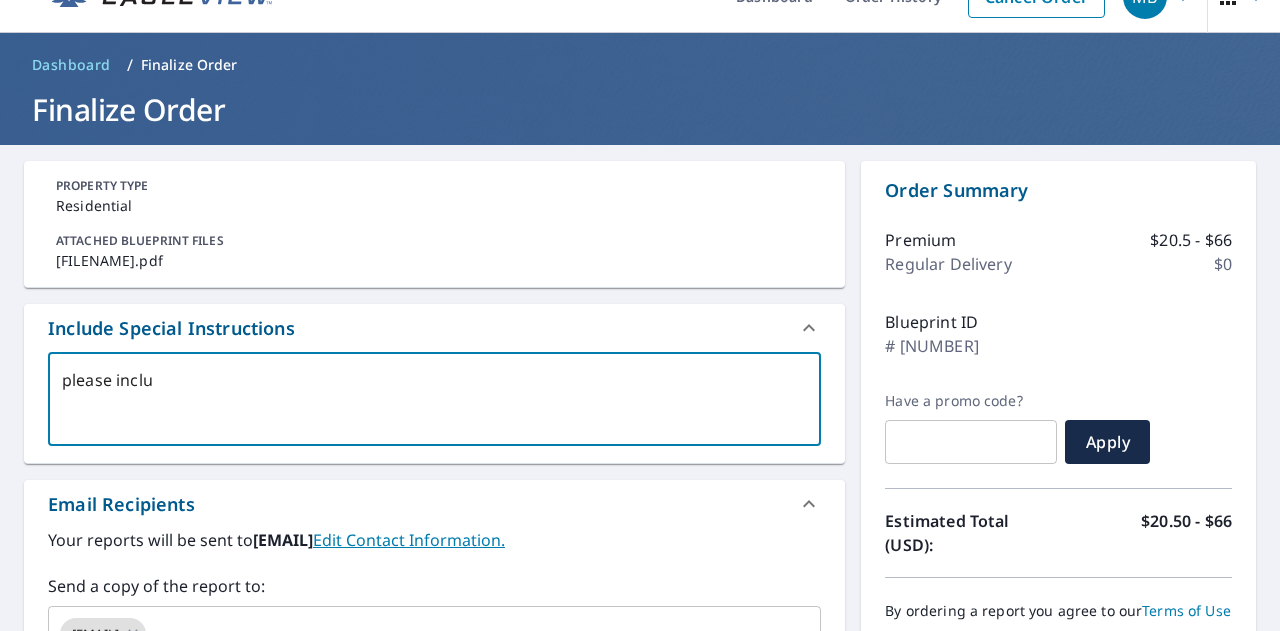 type on "please includ" 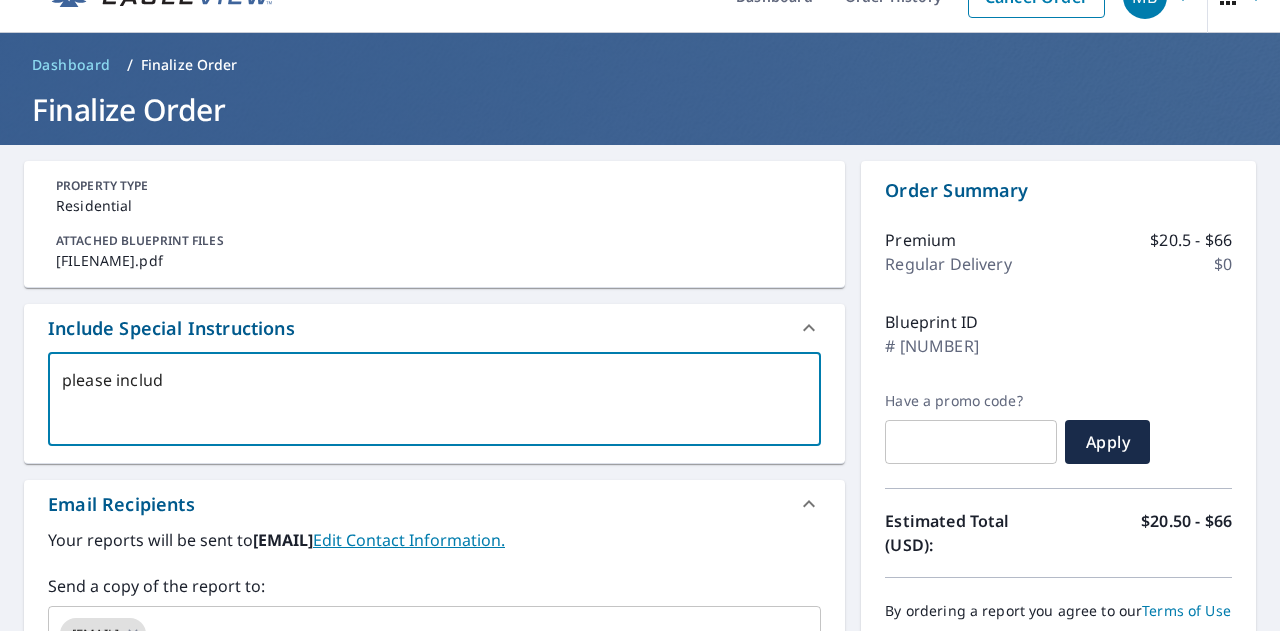 type on "please include" 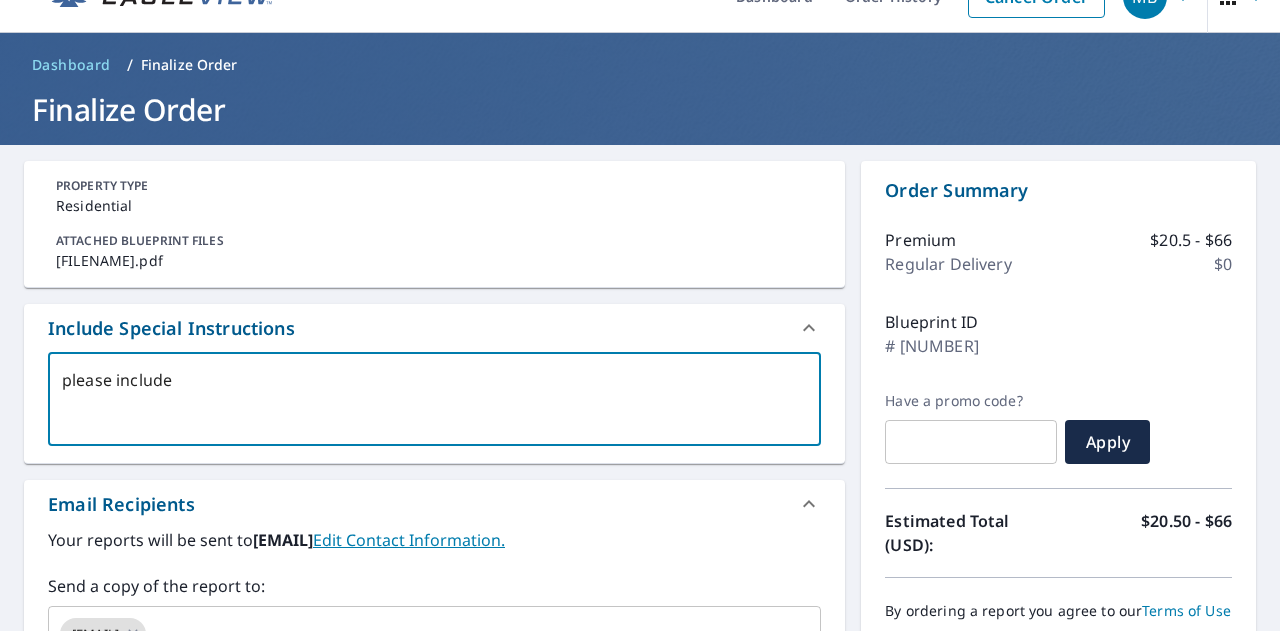 type on "please include" 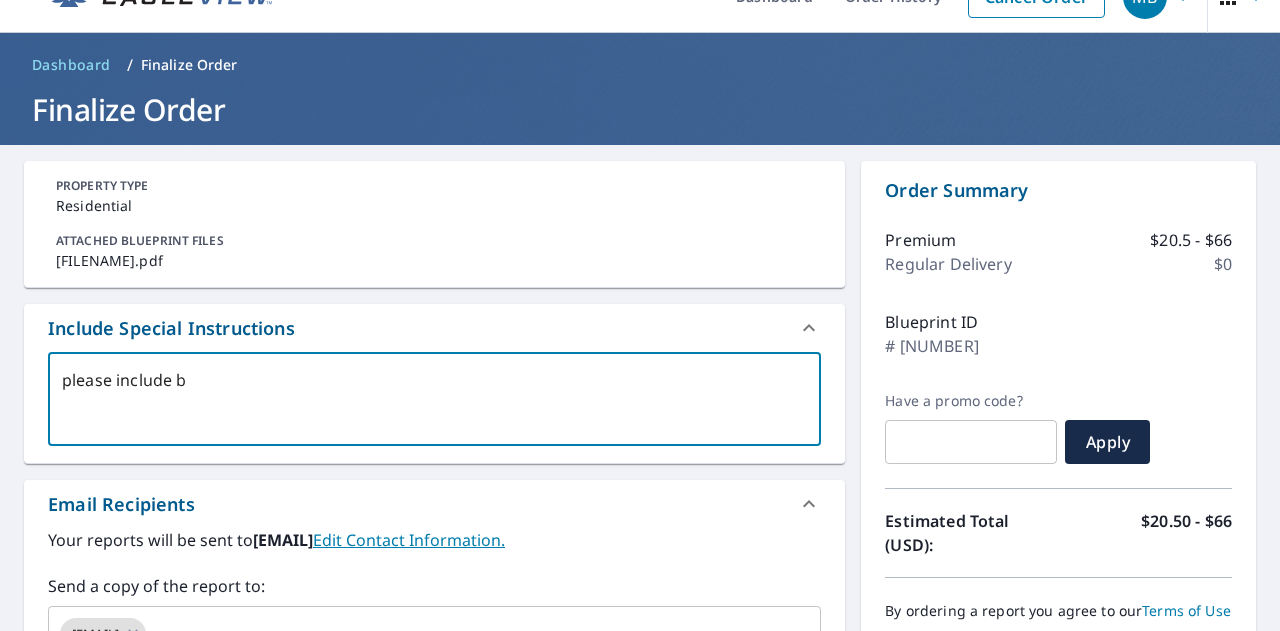 type on "please include ba" 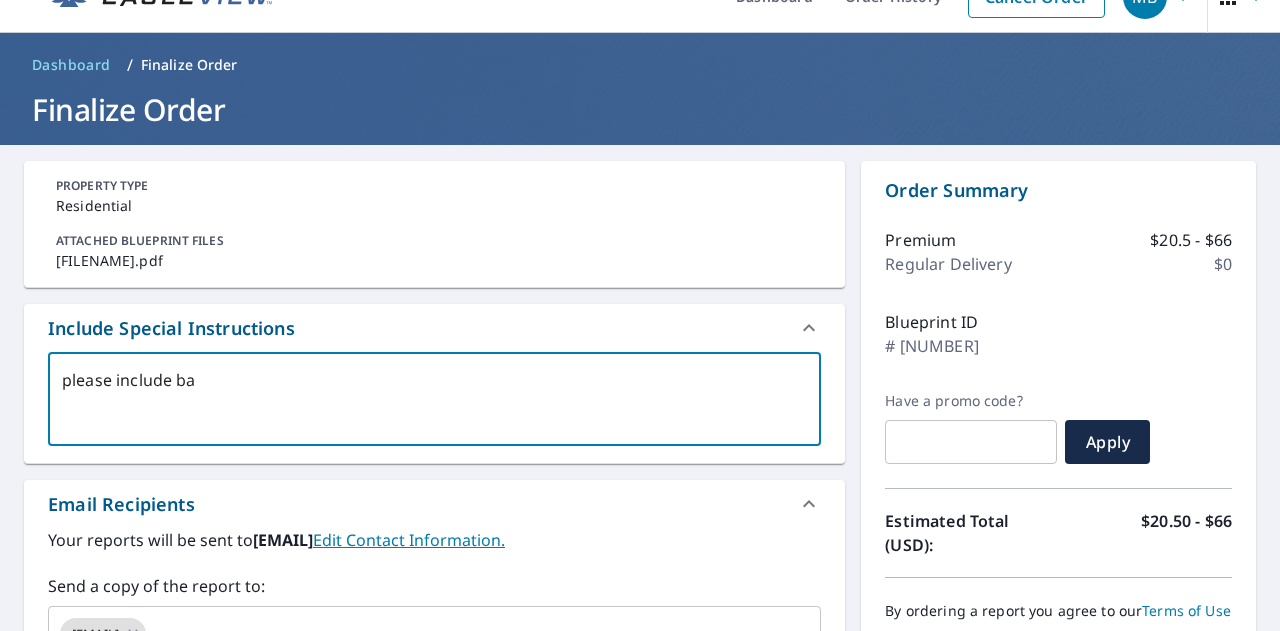 type on "please include bal" 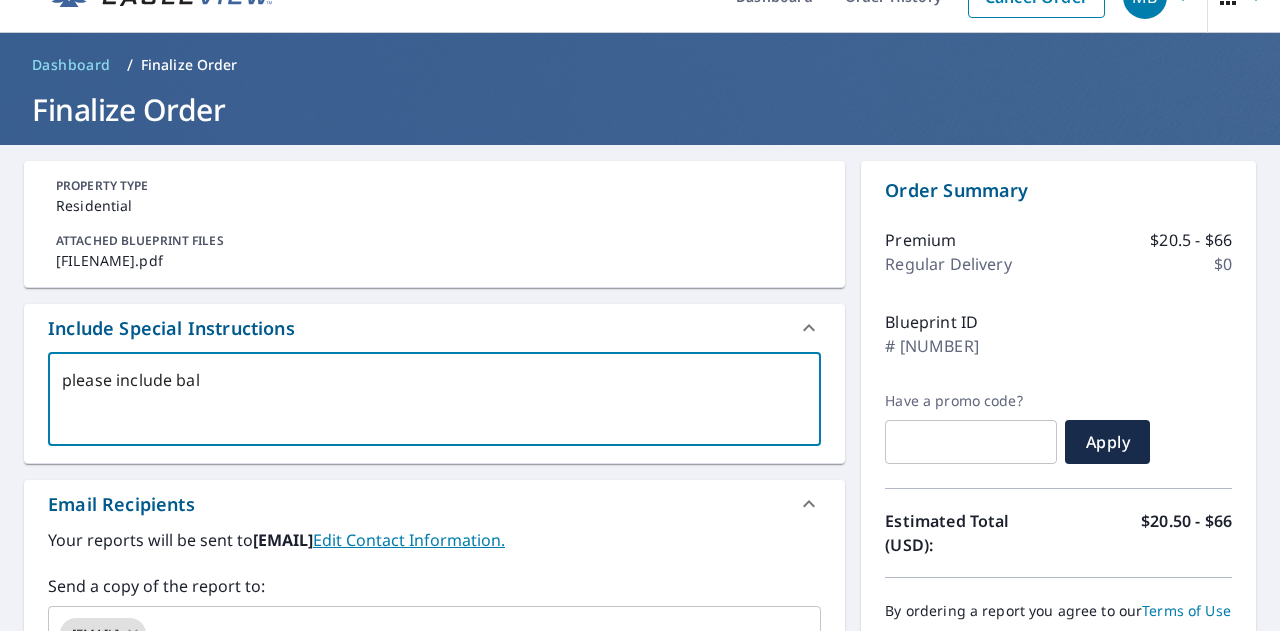 type on "x" 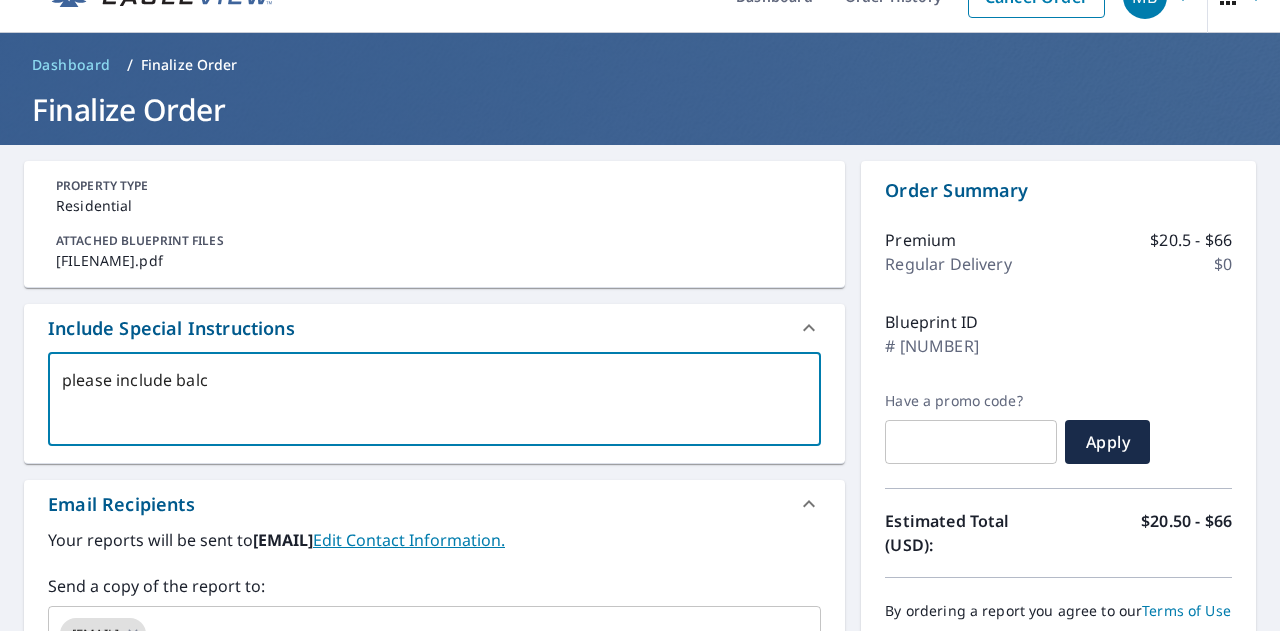 type on "please include balco" 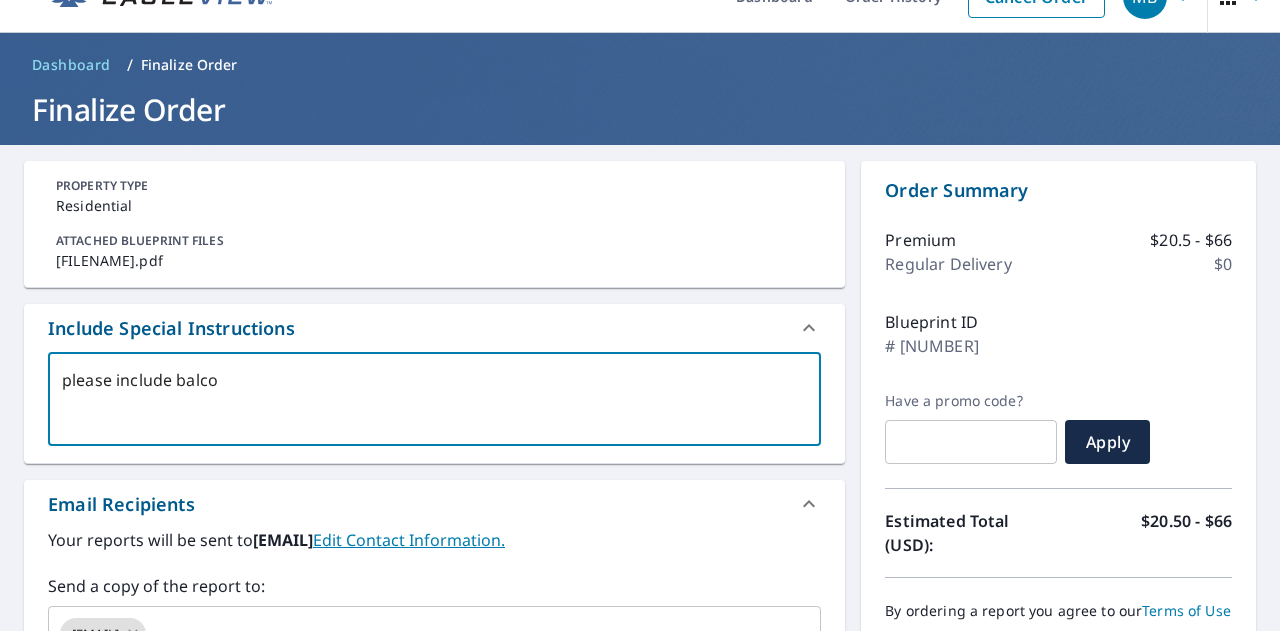 type on "please include balcon" 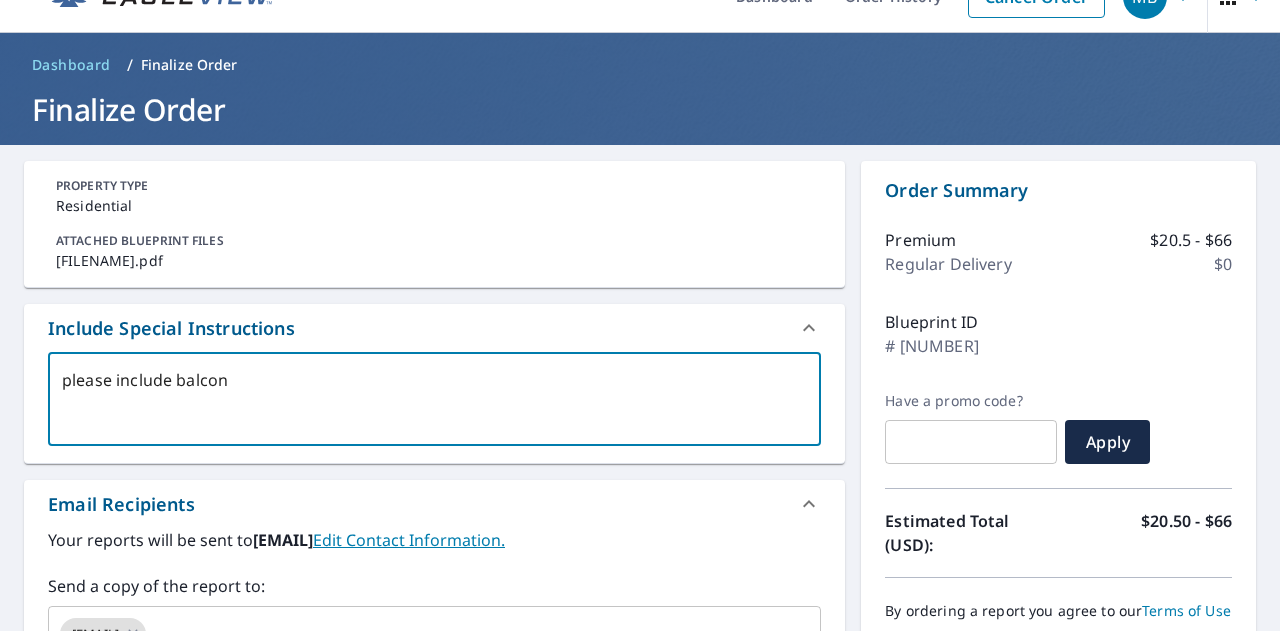 type on "please include balcony" 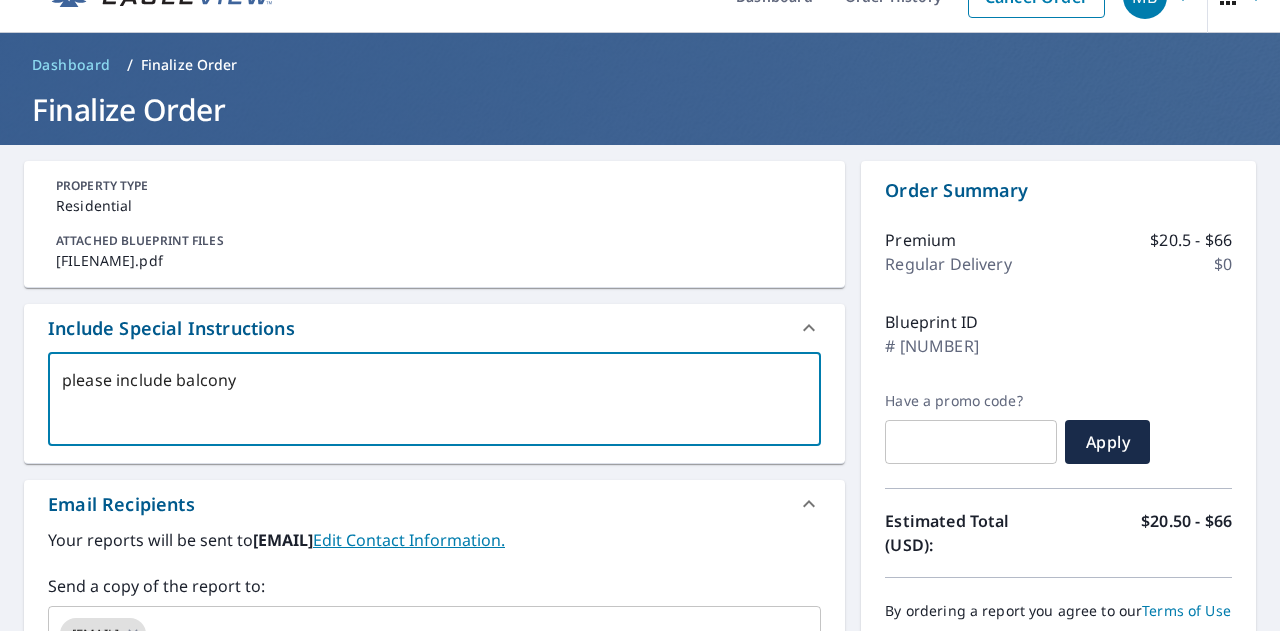 type on "please include balcony" 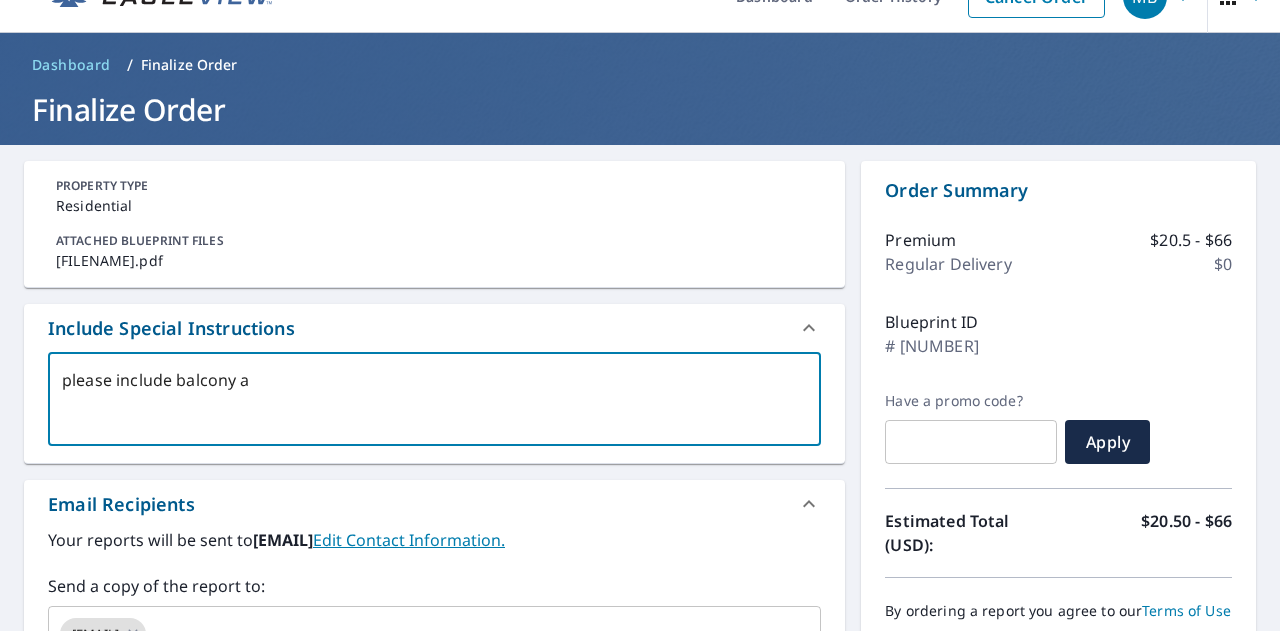 type on "please include balcony an" 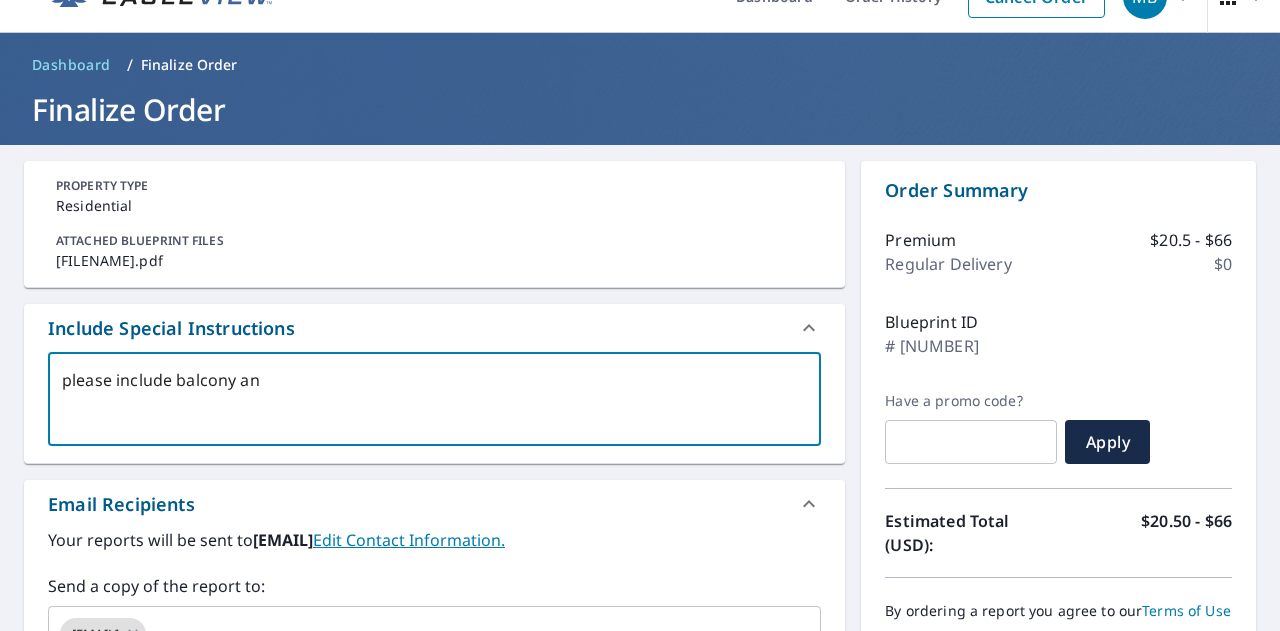 type on "please include balcony and" 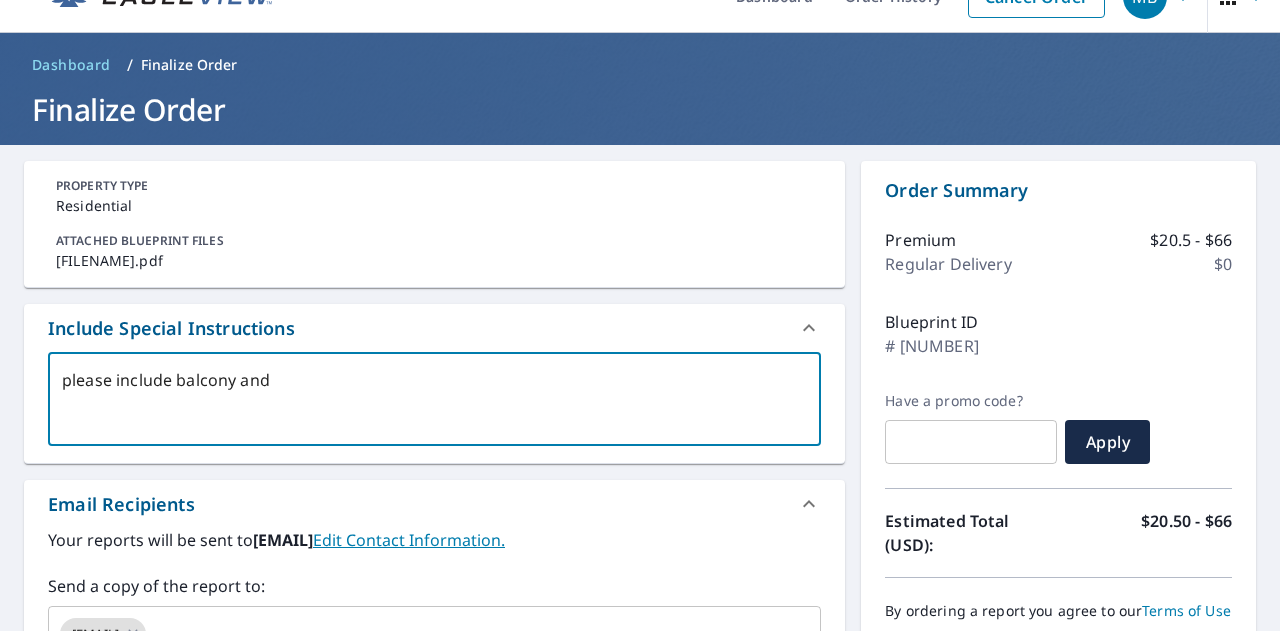 type on "please include balcony and" 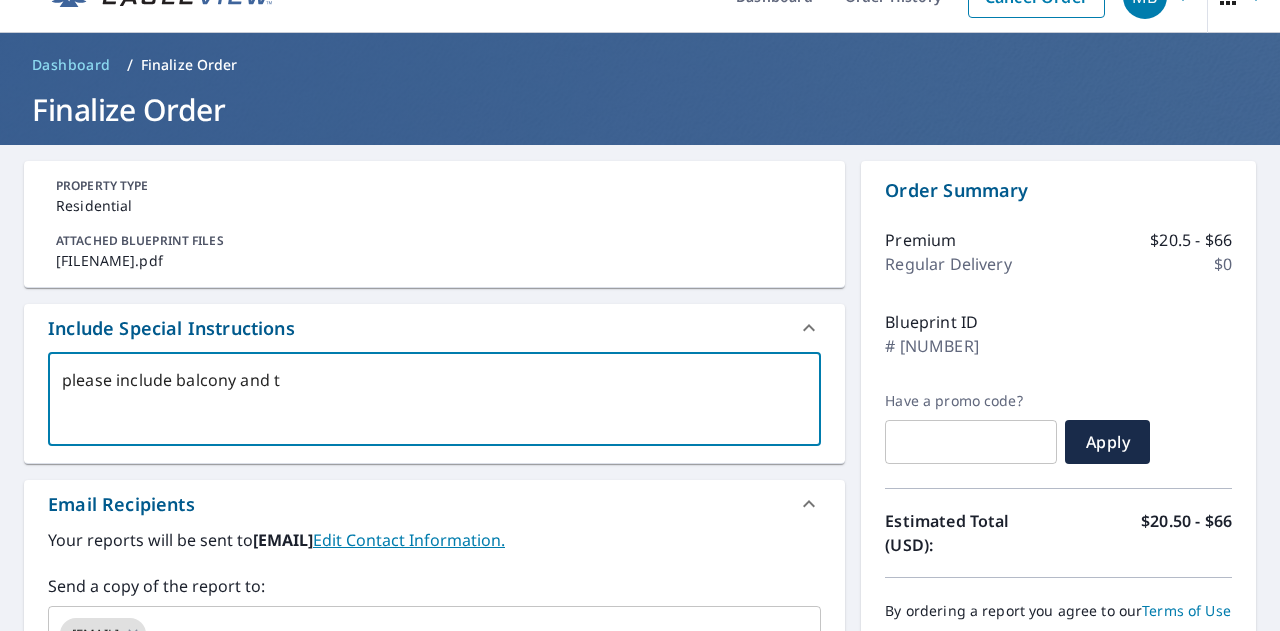 type on "please include balcony and te" 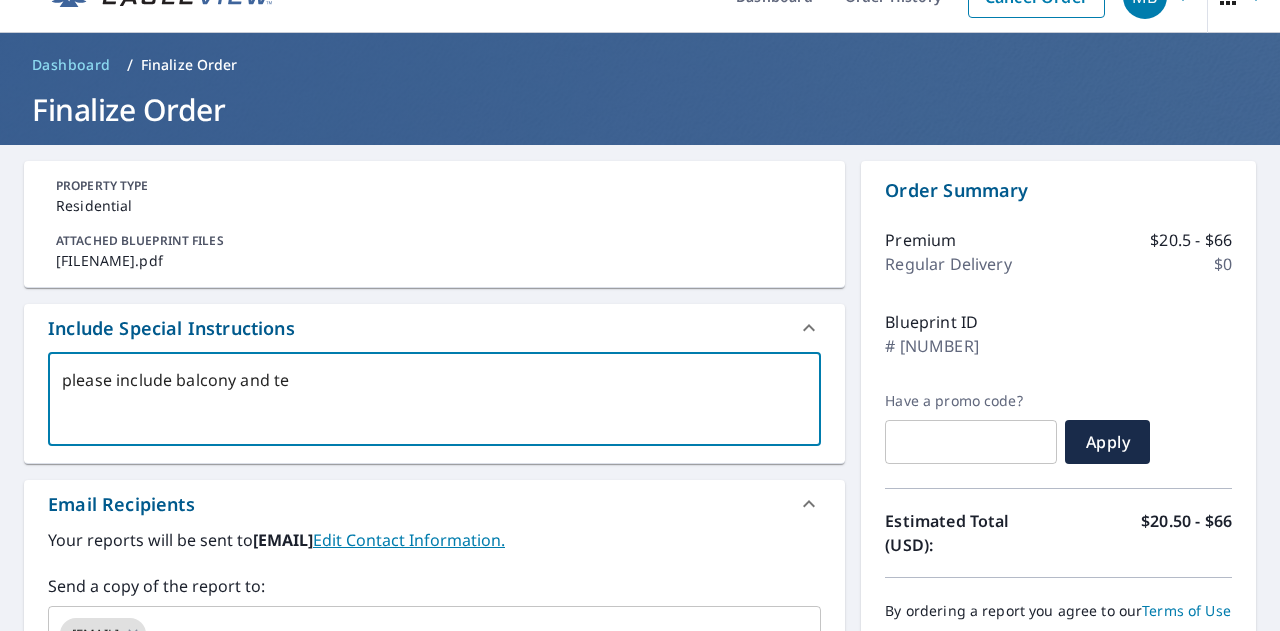 type on "please include balcony and ter" 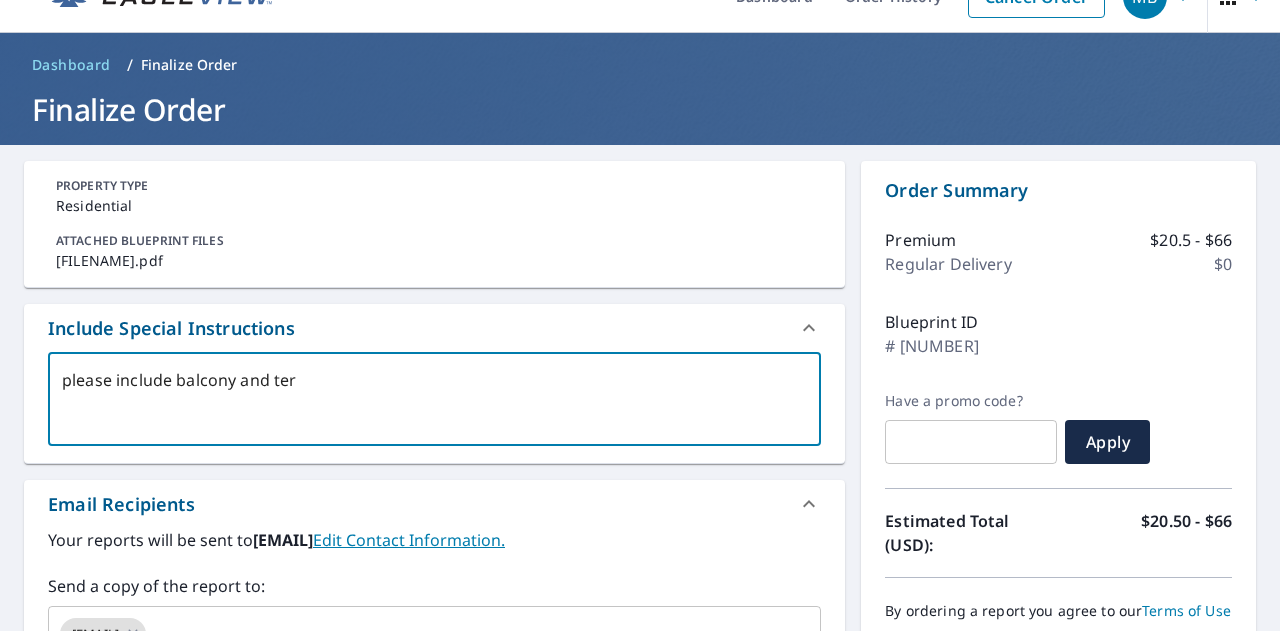 type on "please include balcony and terr" 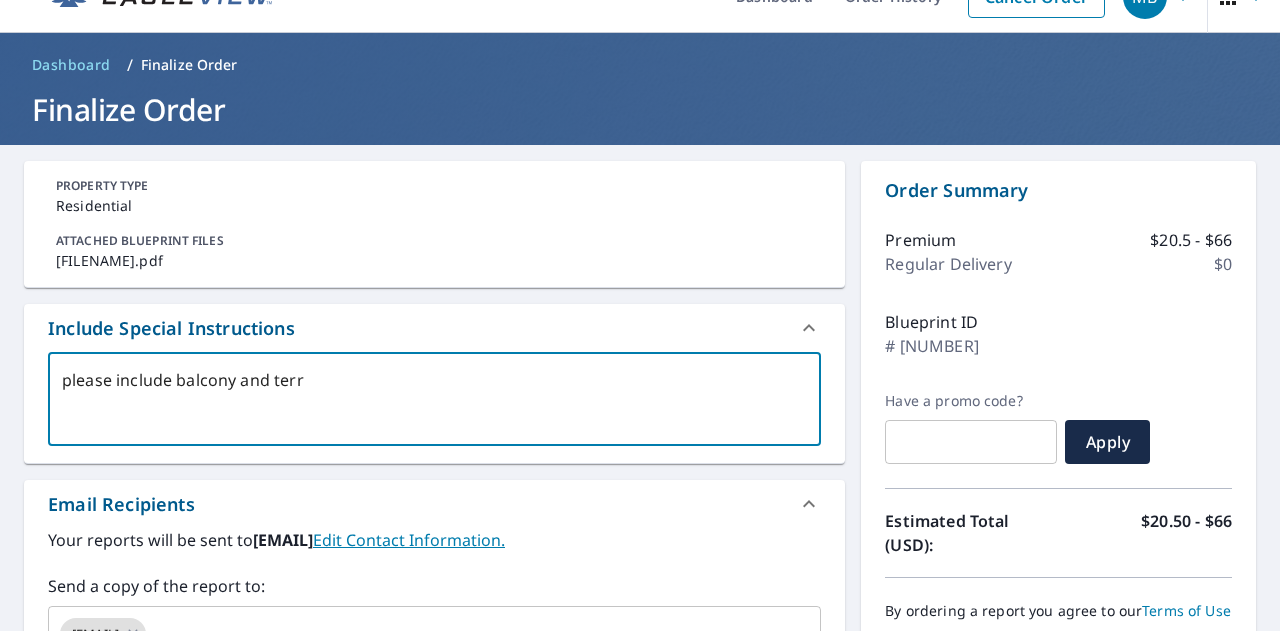 type on "please include balcony and terra" 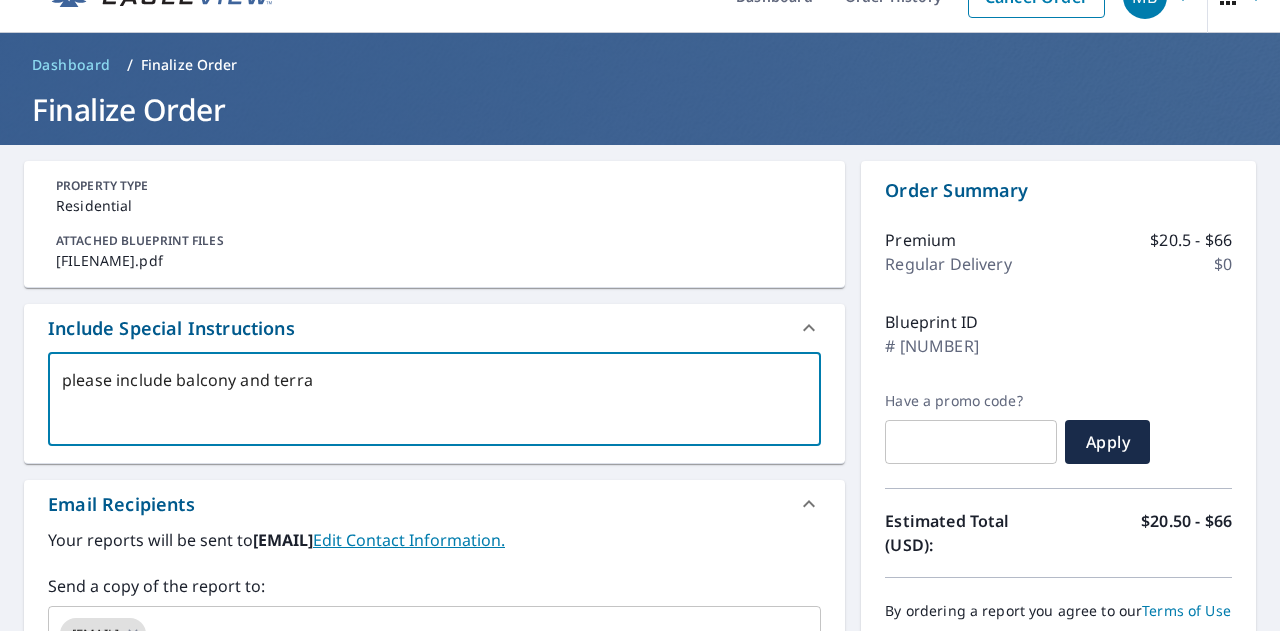 type on "please include balcony and terrac" 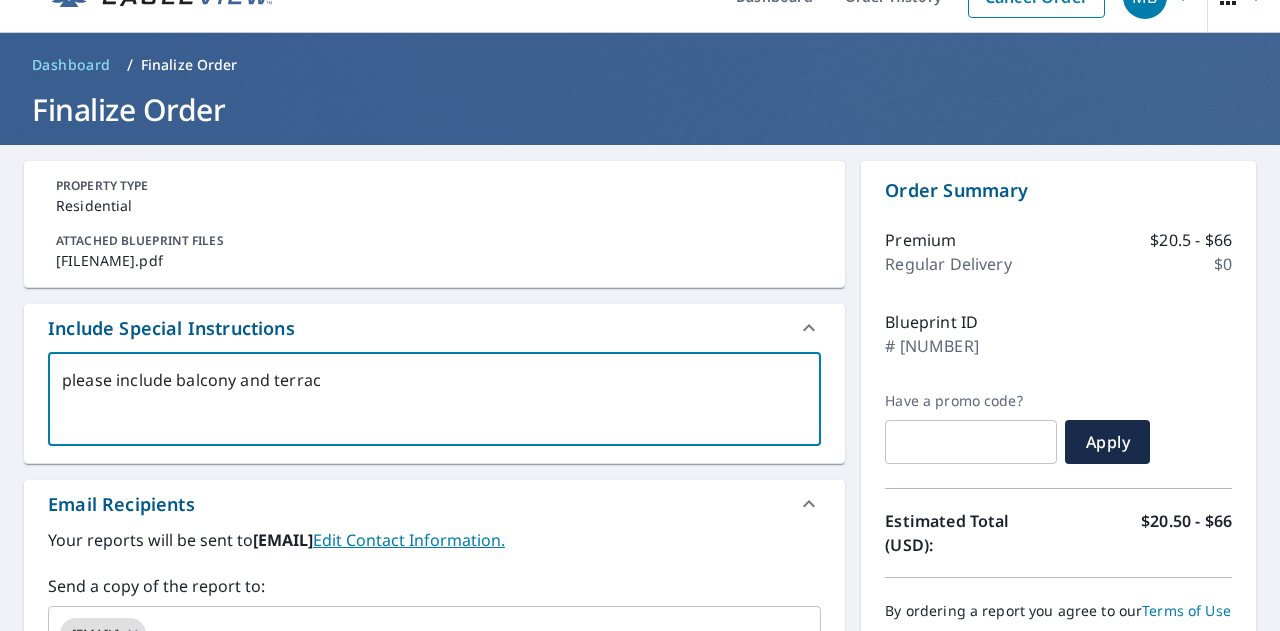 type on "please include balcony and terrace" 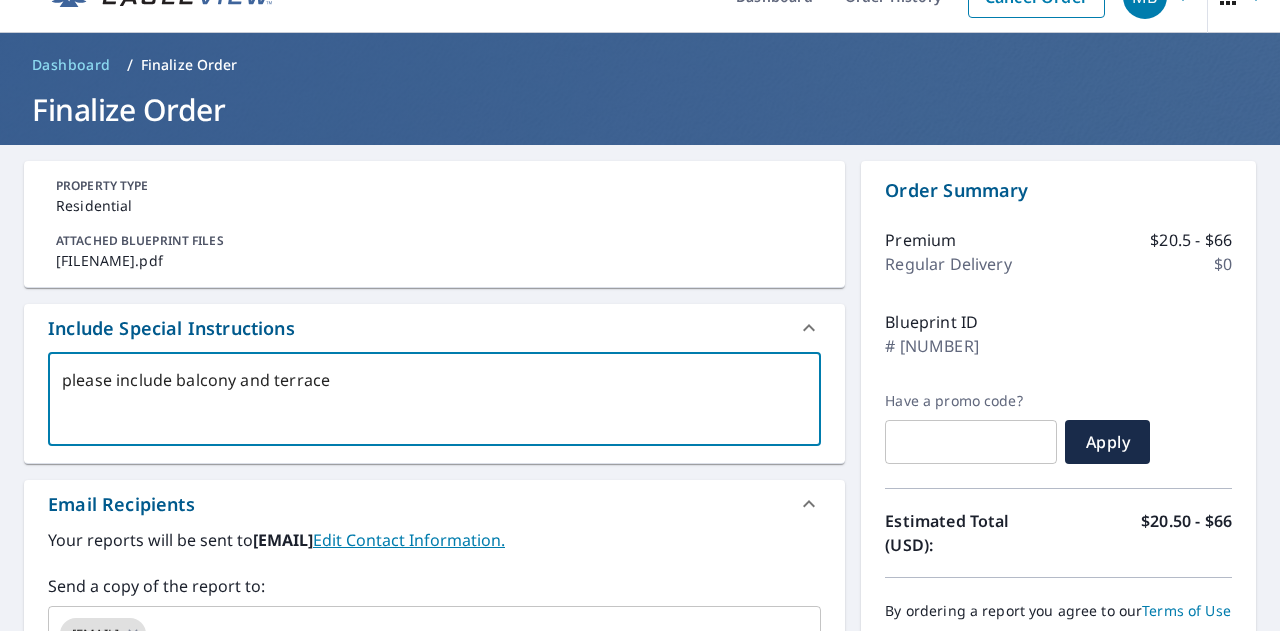 type on "please include balcony and terrace" 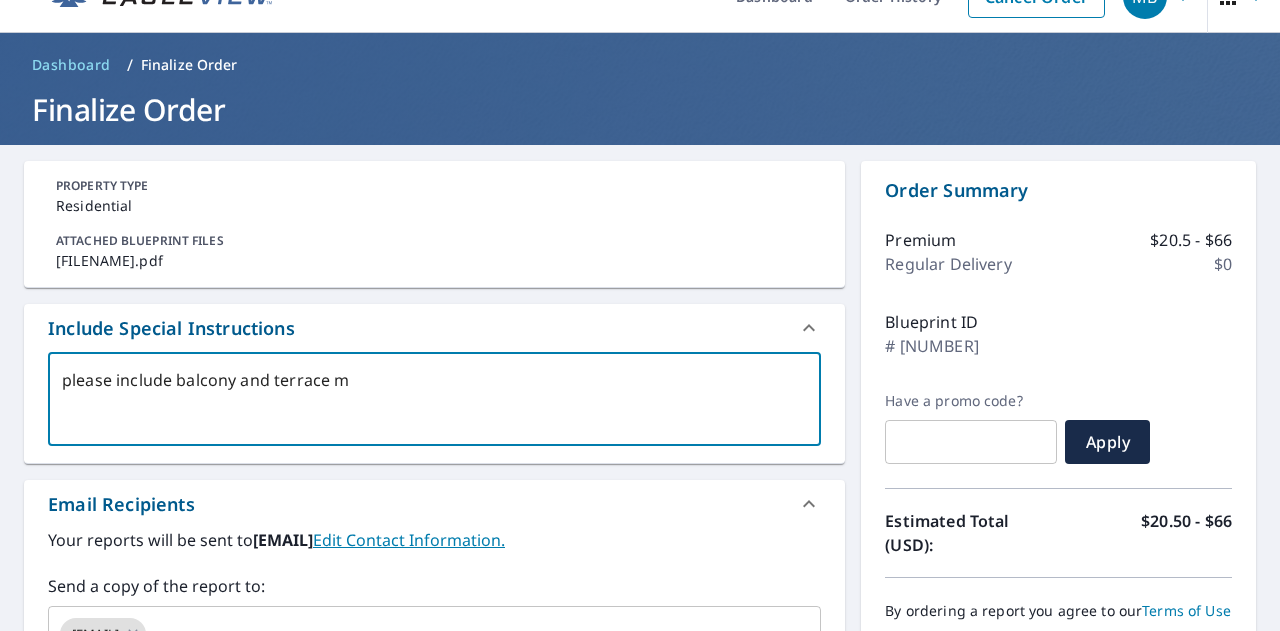 type on "please include balcony and terrace me" 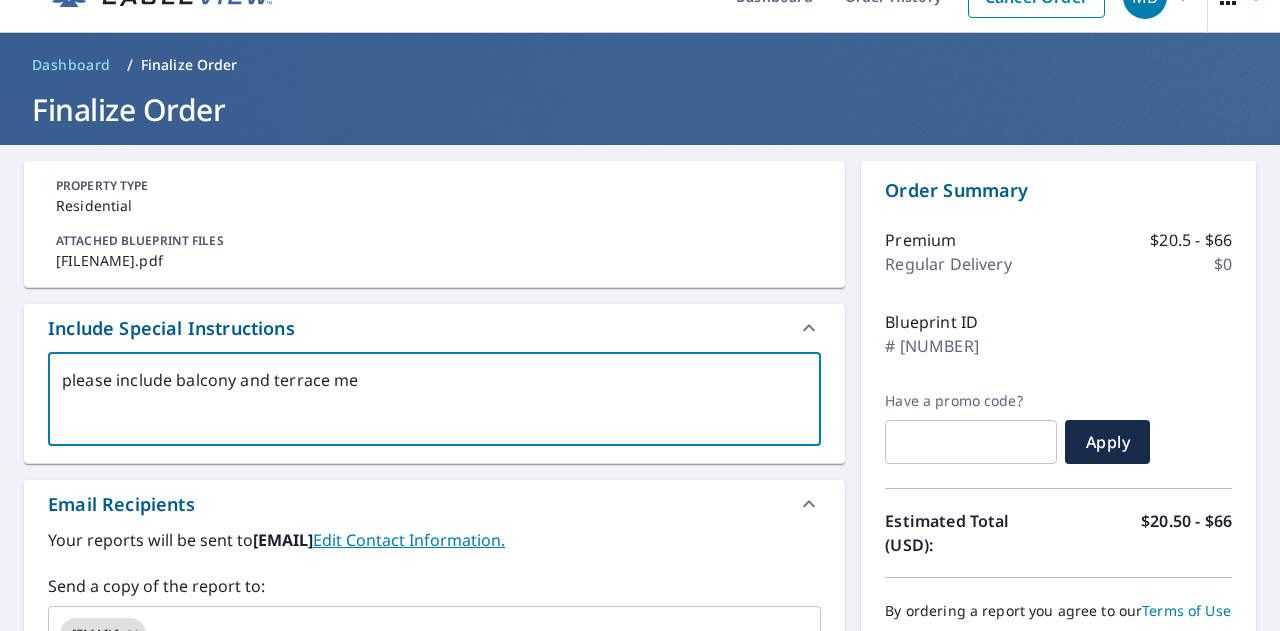 type on "please include balcony and terrace mea" 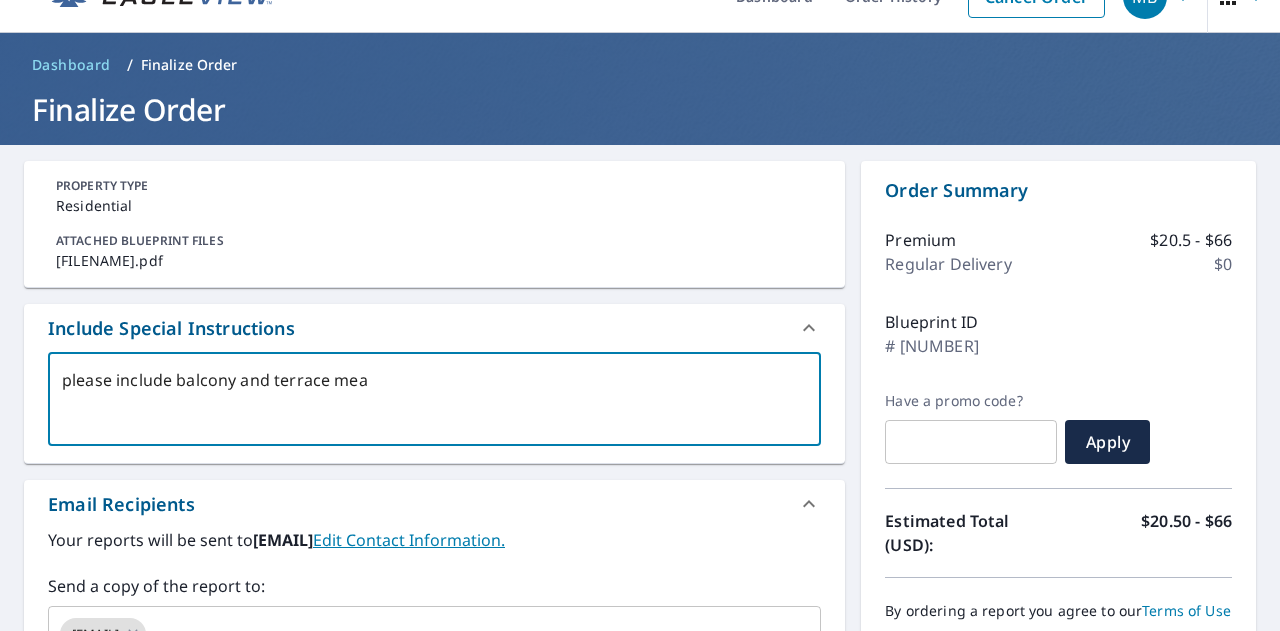 type on "please include balcony and terrace meas" 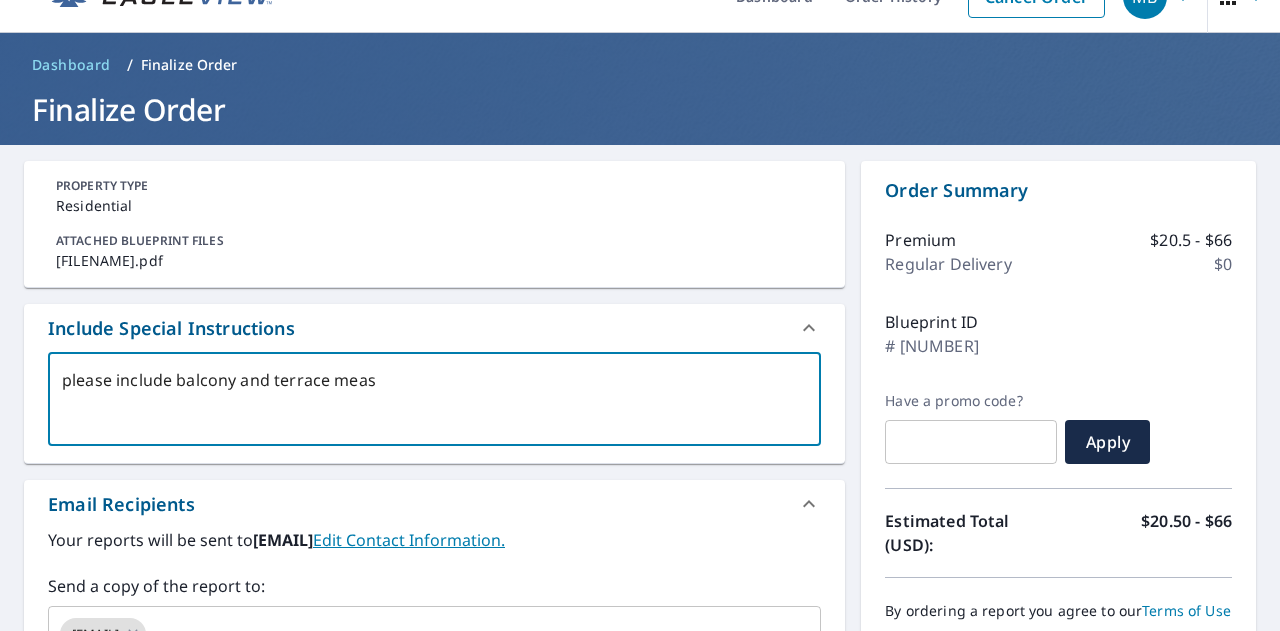 type on "please include balcony and terrace measu" 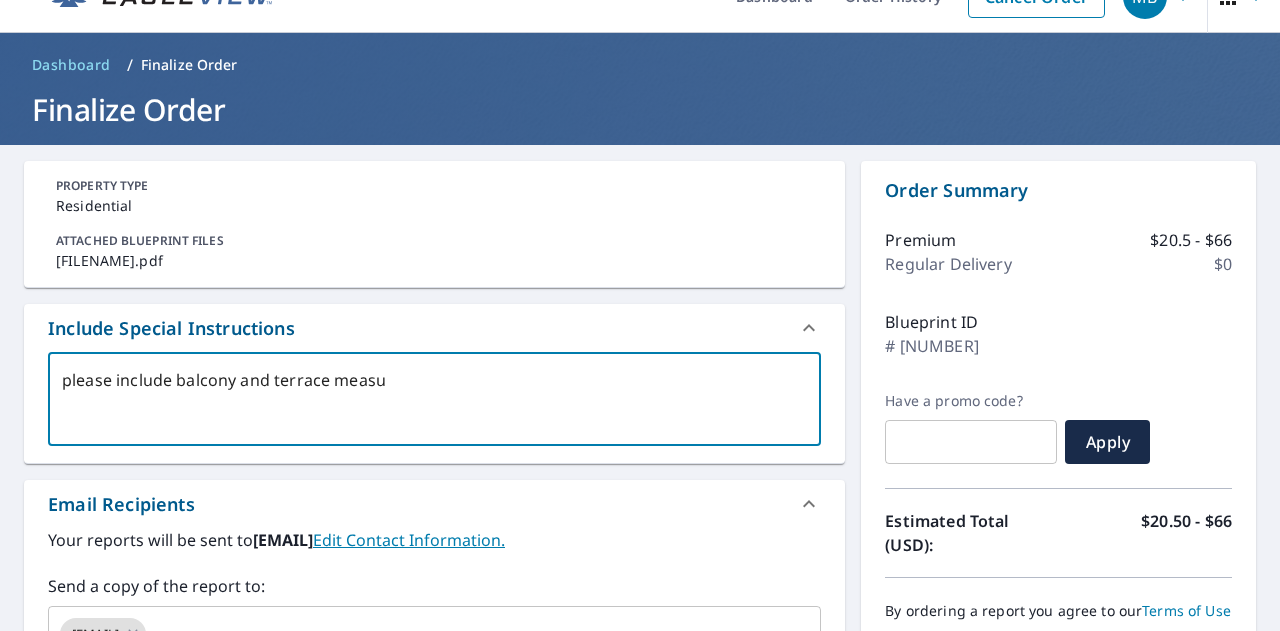 type on "please include balcony and terrace measur" 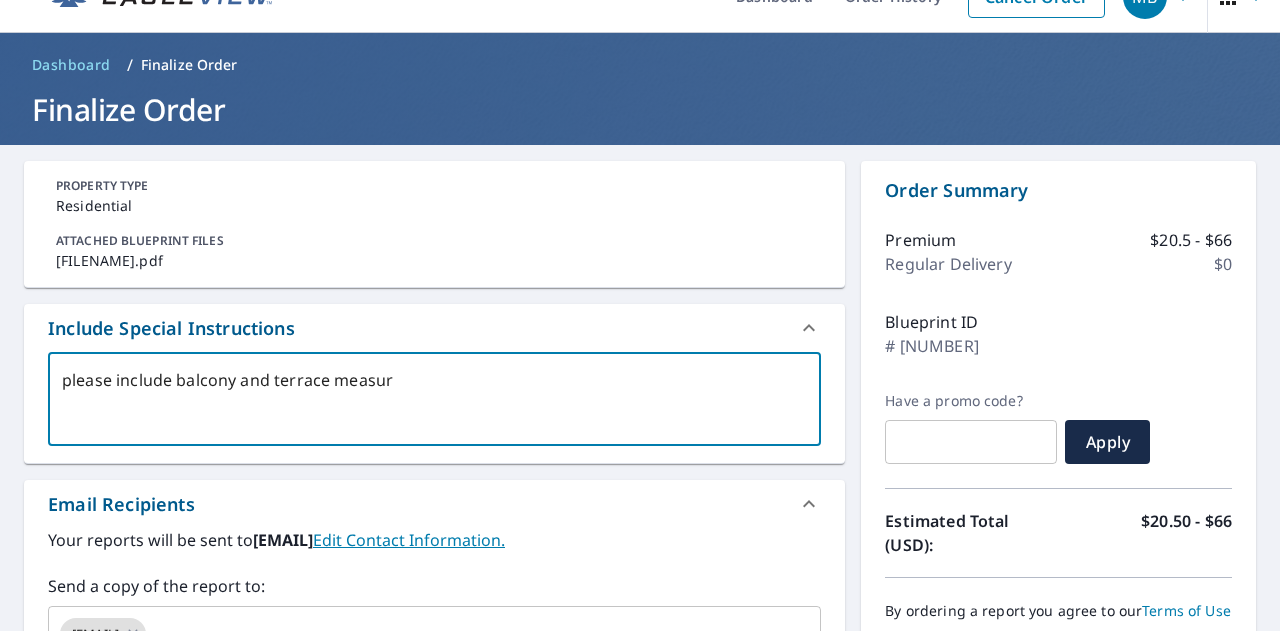 type on "please include balcony and terrace measurm" 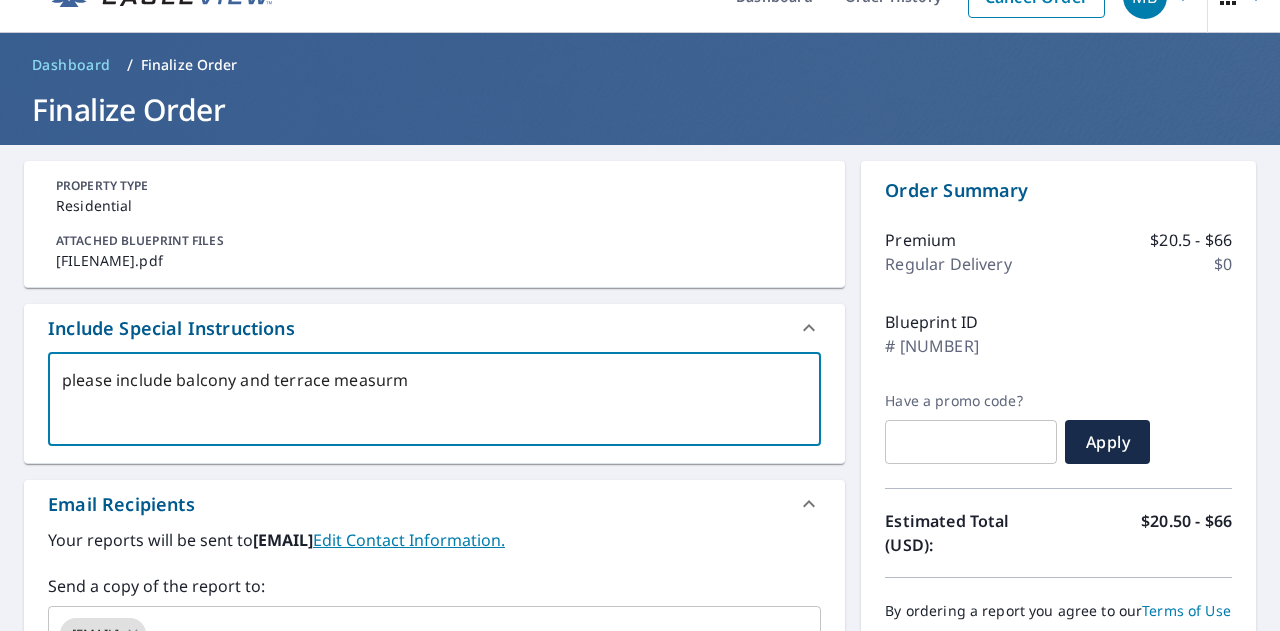 type on "please include balcony and terrace measurme" 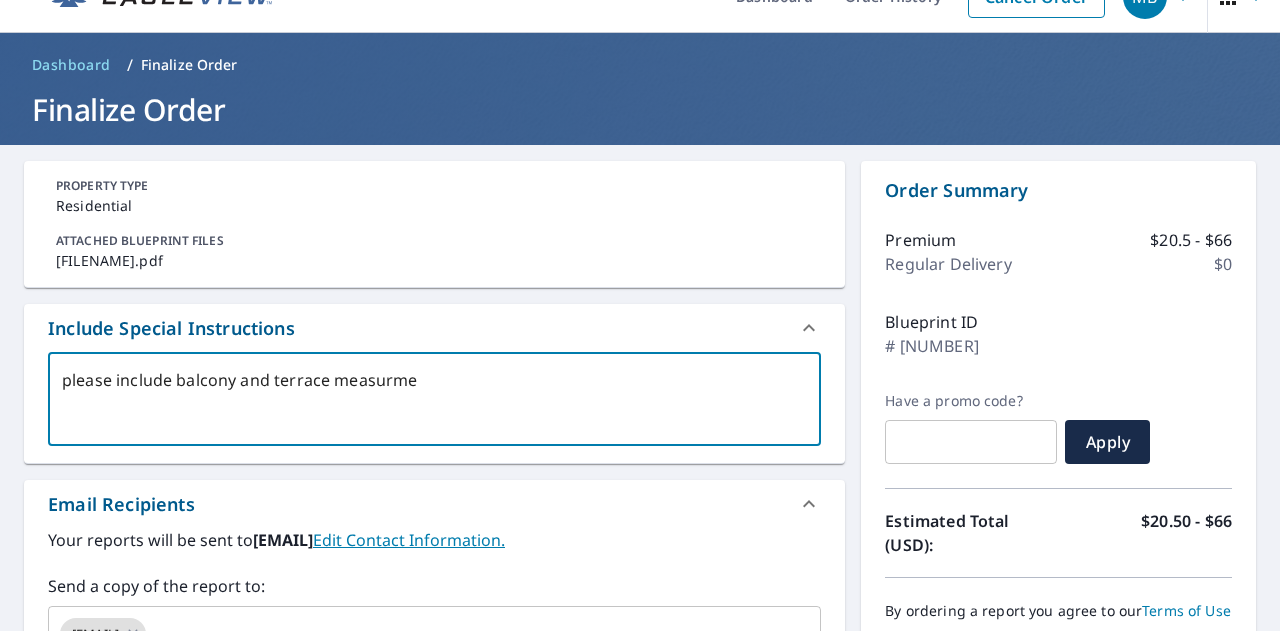 type on "please include balcony and terrace measurmen" 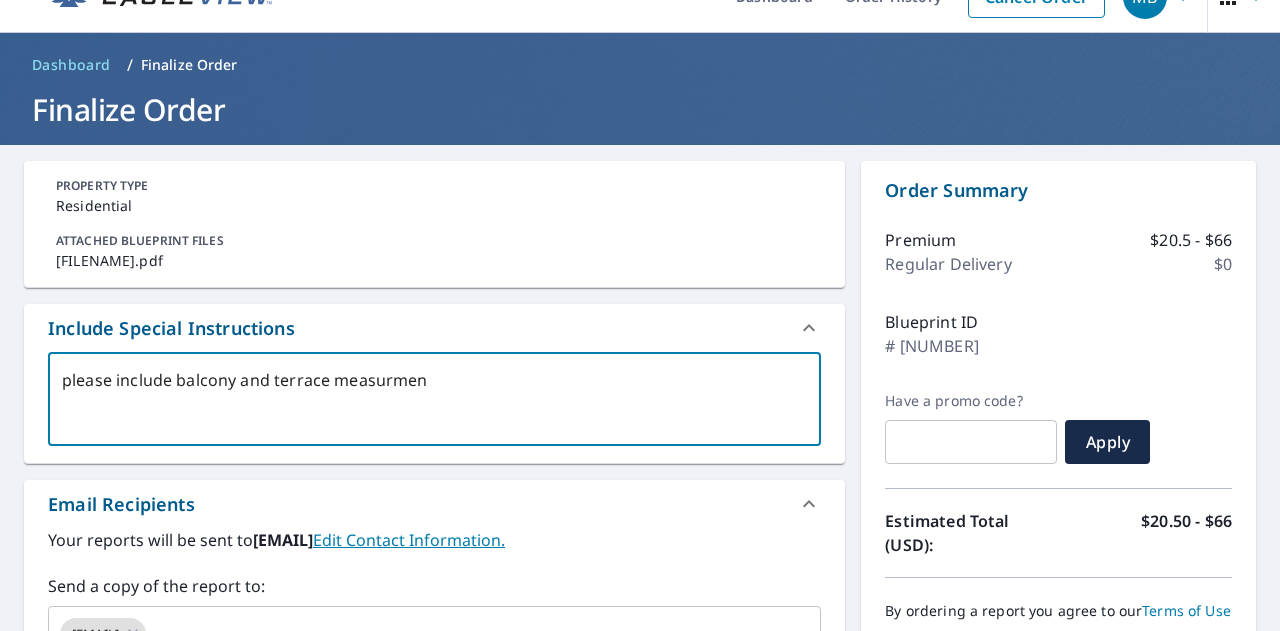 type on "please include balcony and terrace measurment" 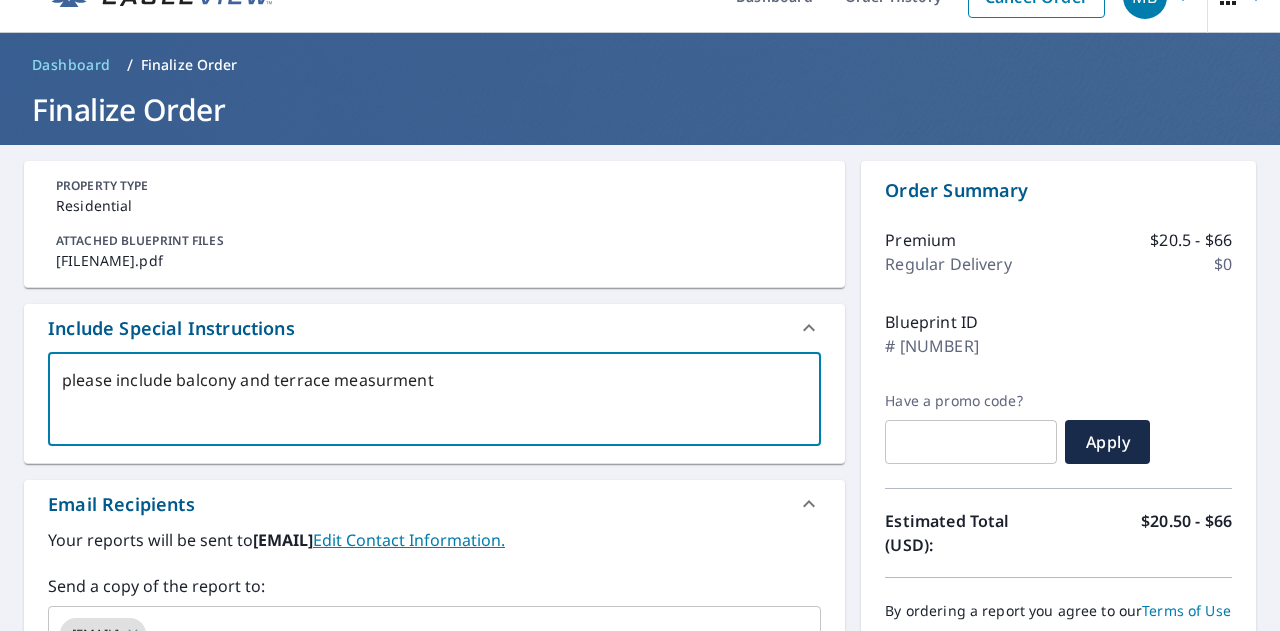 type on "please include balcony and terrace measurments" 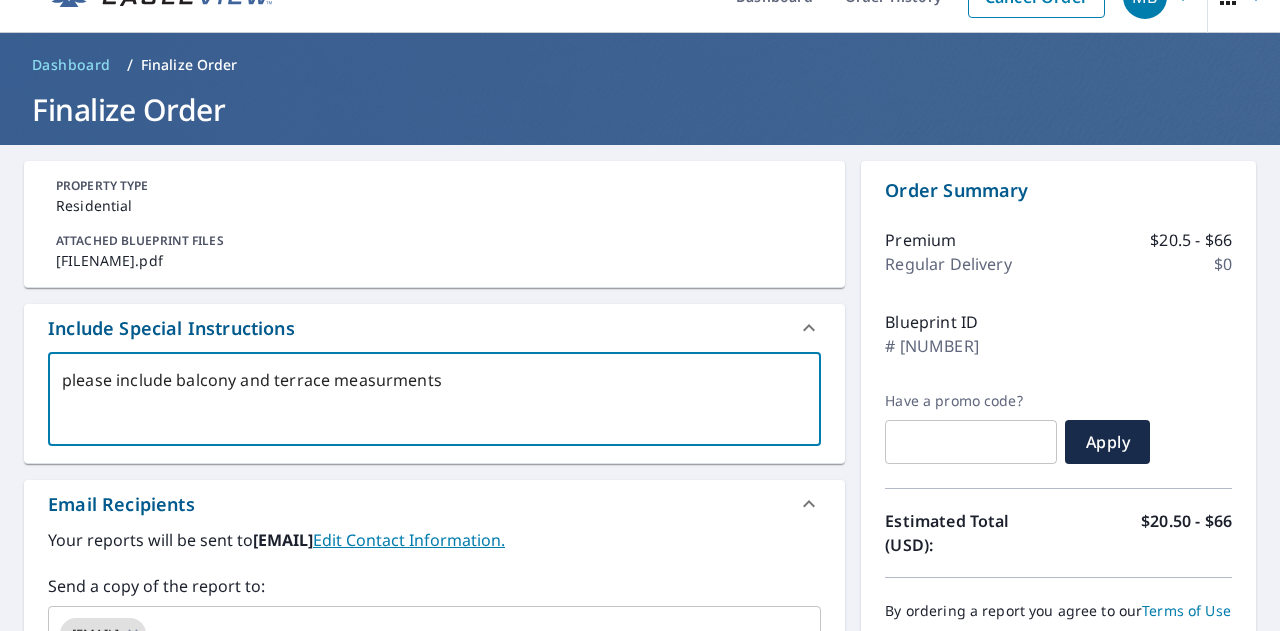 type on "please include balcony and terrace measurments" 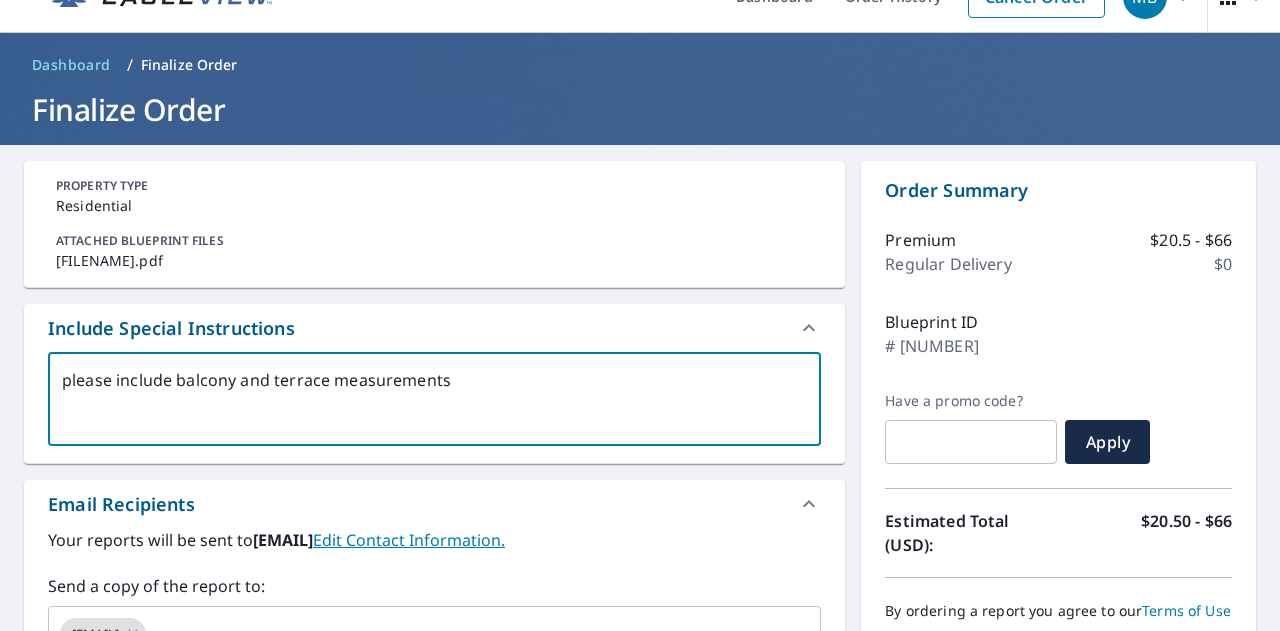 click on "please include balcony and terrace measurements" at bounding box center [434, 399] 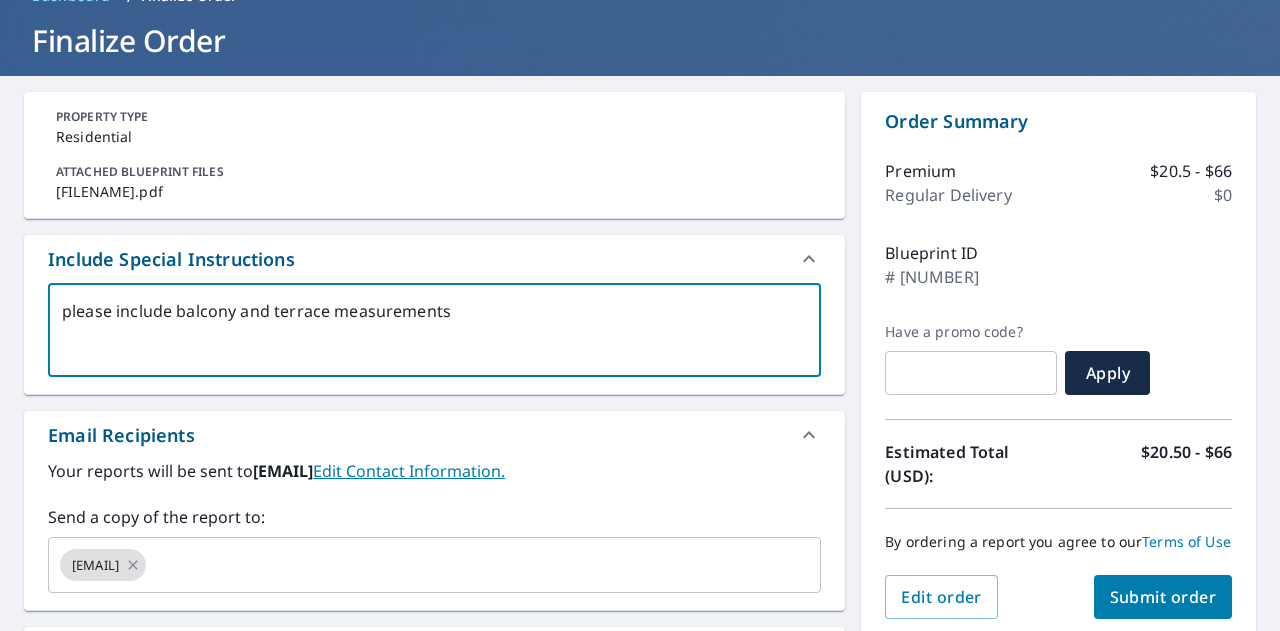 scroll, scrollTop: 140, scrollLeft: 0, axis: vertical 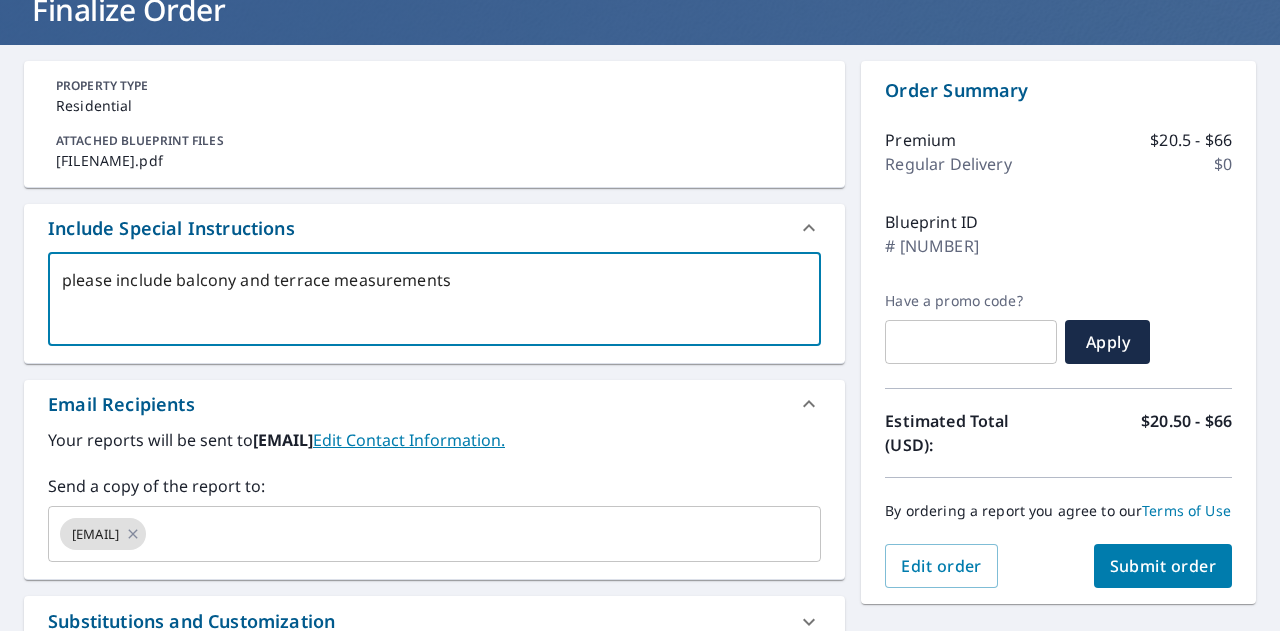 type on "please include balcony and terrace measurements" 